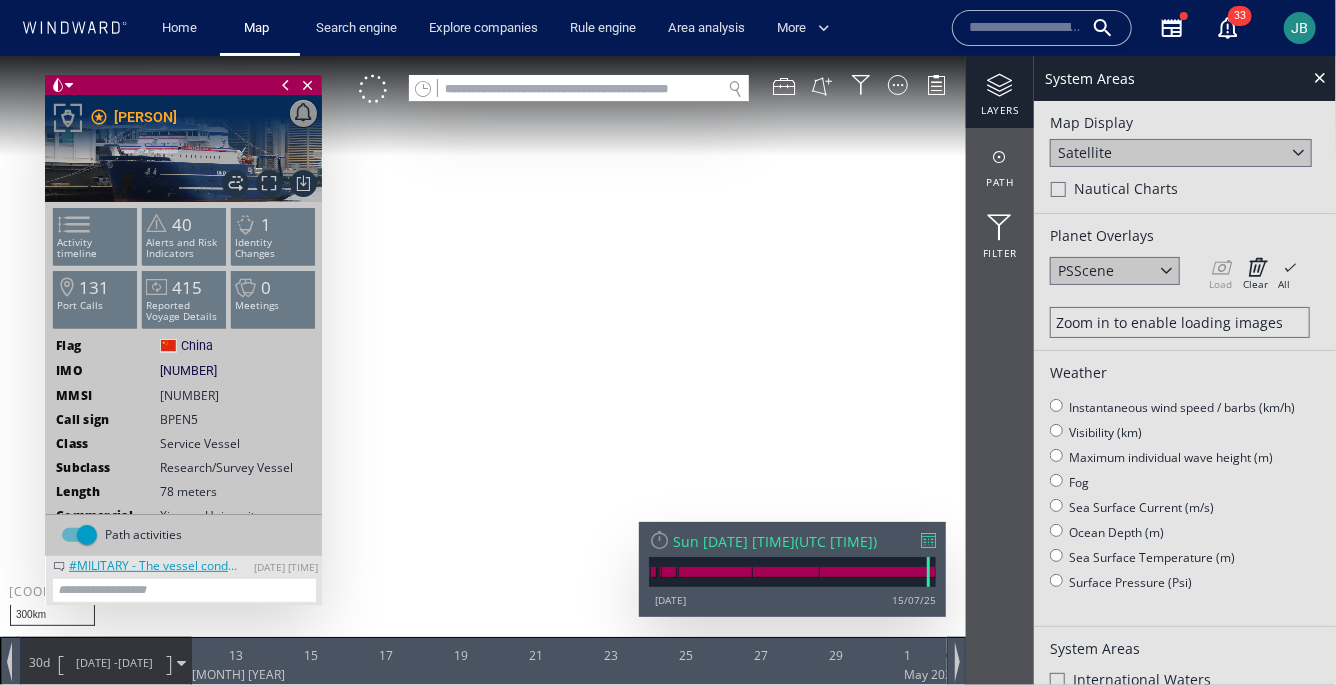 scroll, scrollTop: 0, scrollLeft: 0, axis: both 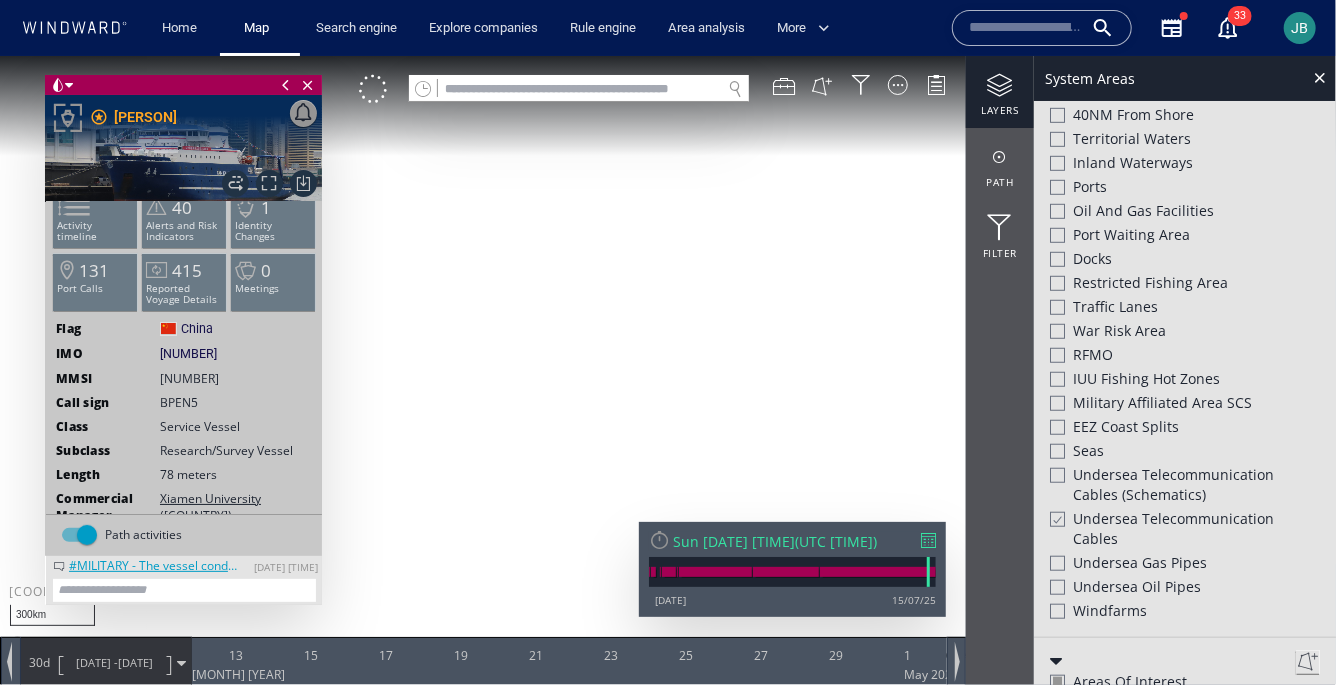 click on "[NUMBER]" 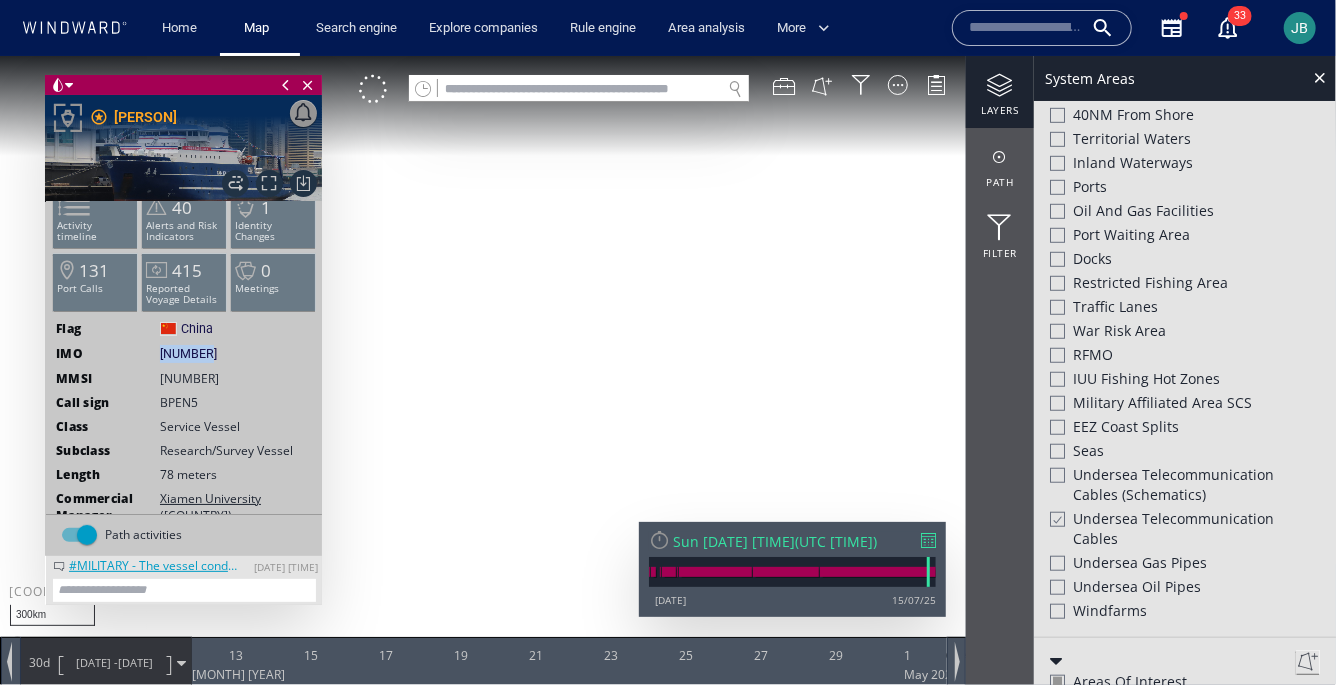 click on "[NUMBER]" 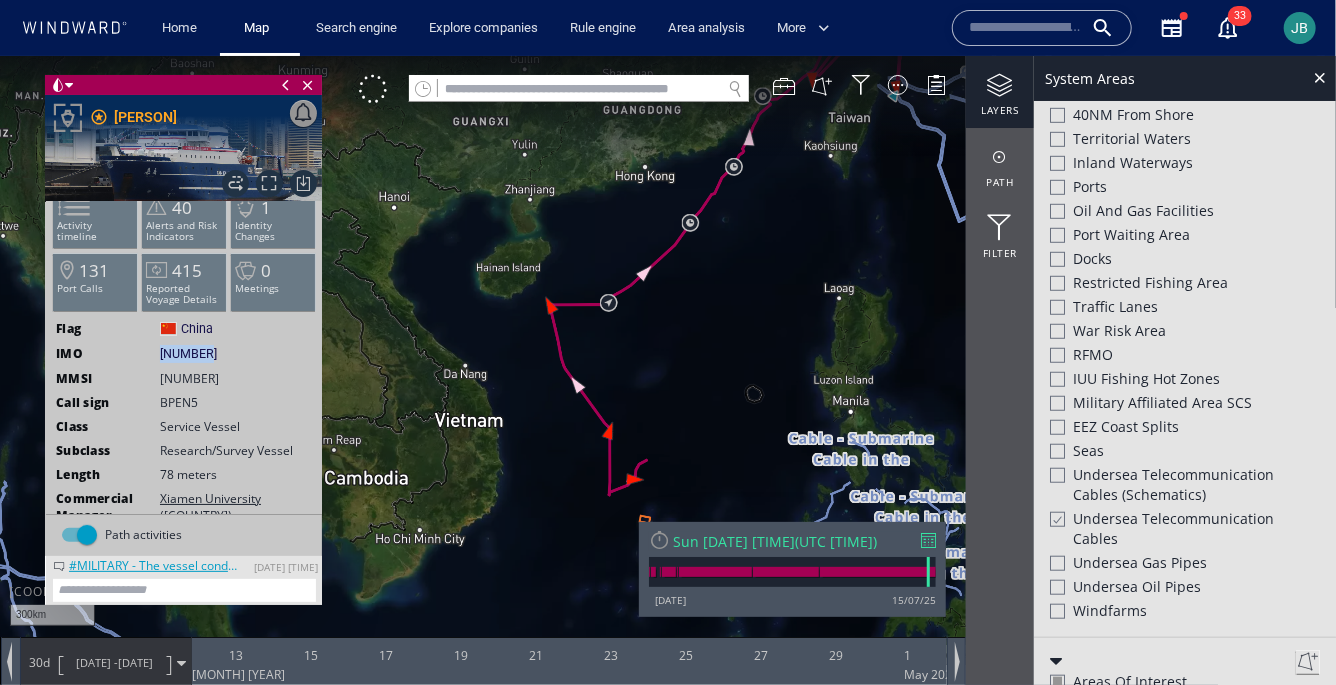 copy on "[NUMBER]" 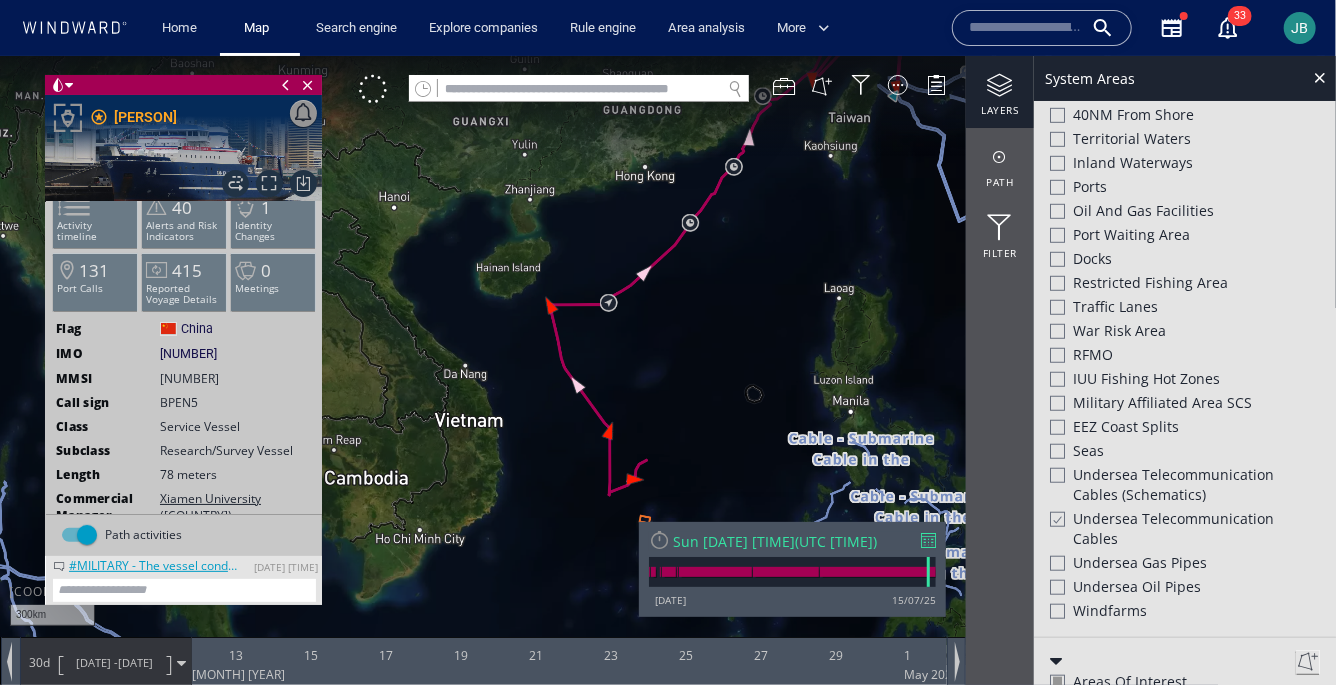 click on "#MILITARY - The vessel conducts R&S patterns" at bounding box center (154, 563) 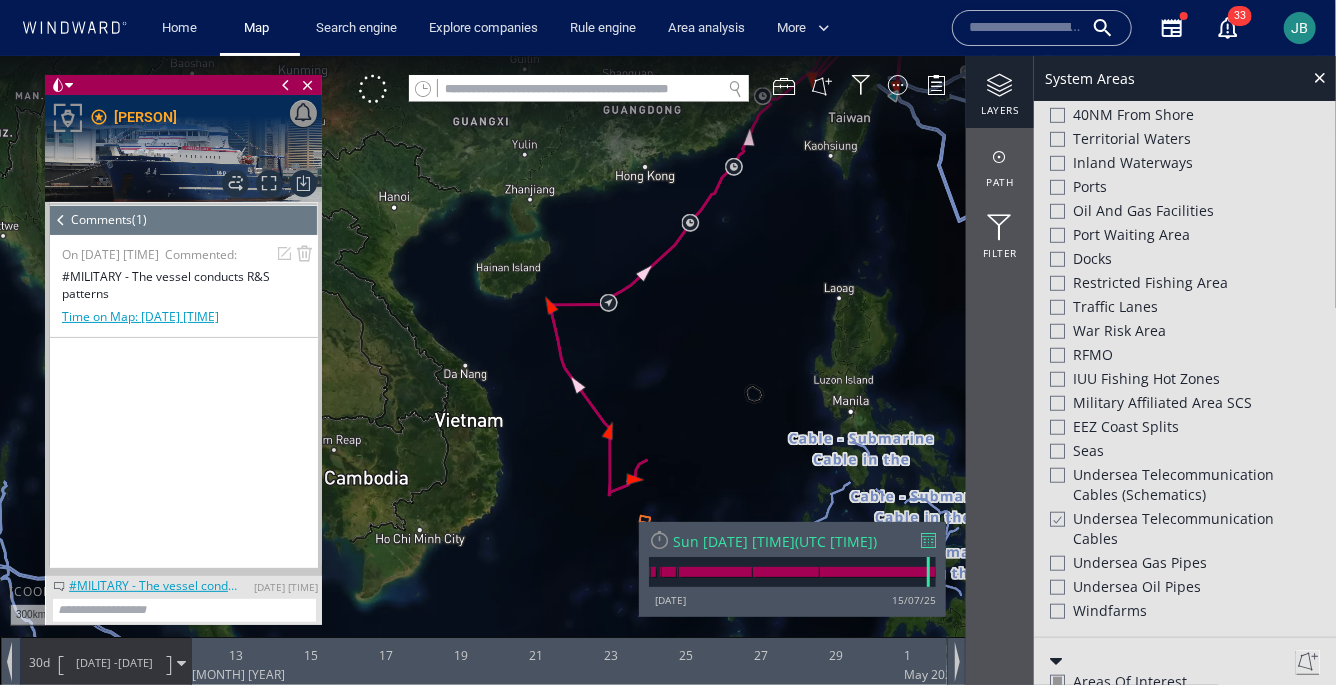 click at bounding box center [61, 219] 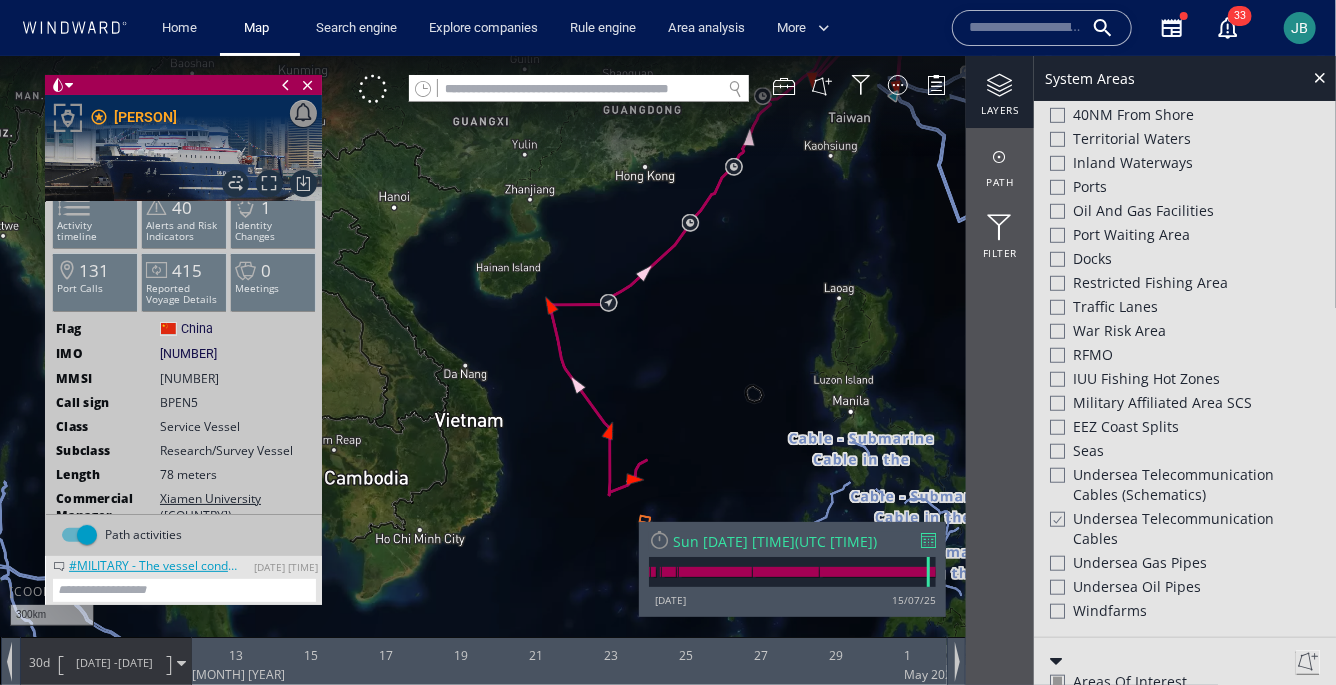 drag, startPoint x: 566, startPoint y: 475, endPoint x: 555, endPoint y: 398, distance: 77.781746 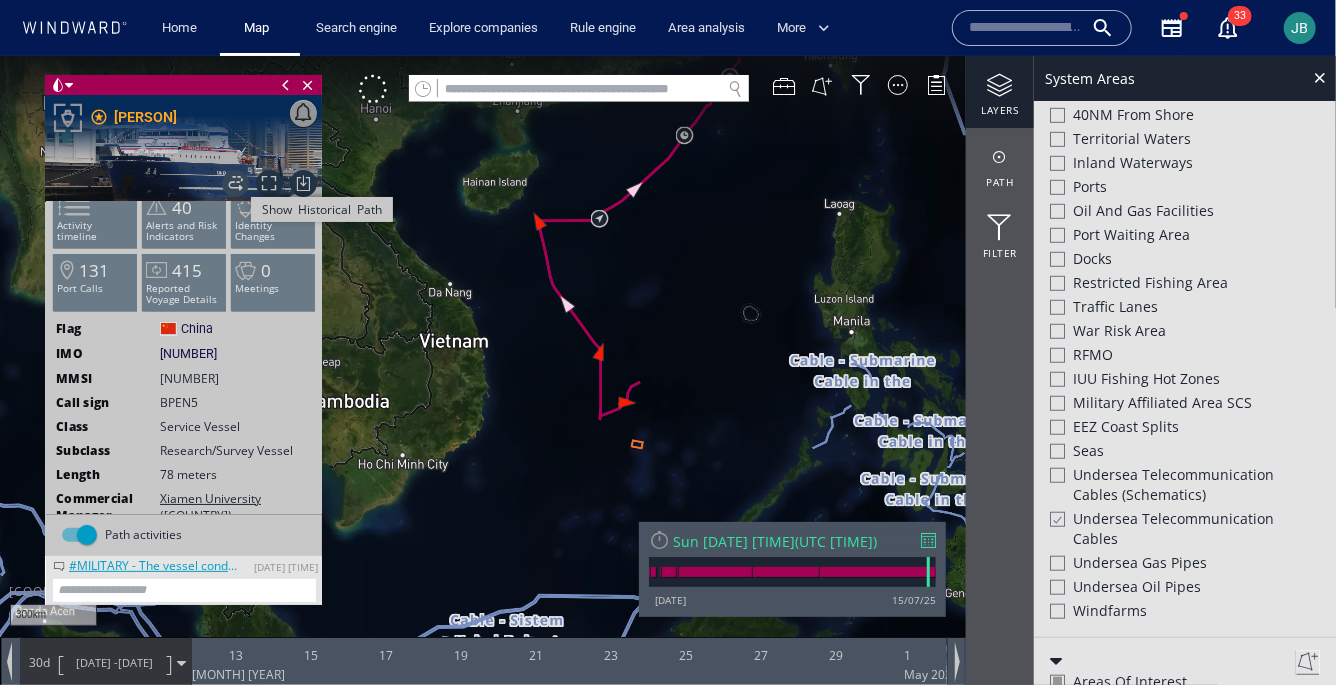 click on "Show Historical Path" at bounding box center (235, 182) 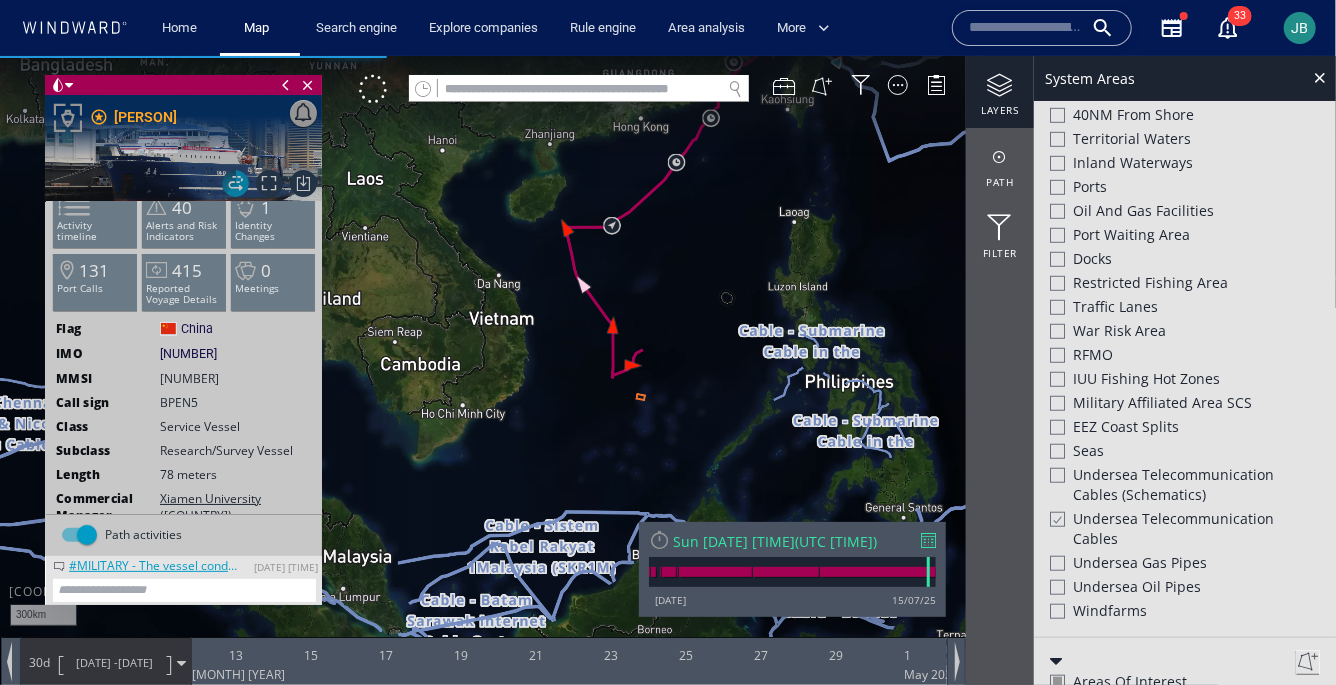 drag, startPoint x: 652, startPoint y: 247, endPoint x: 602, endPoint y: 343, distance: 108.24047 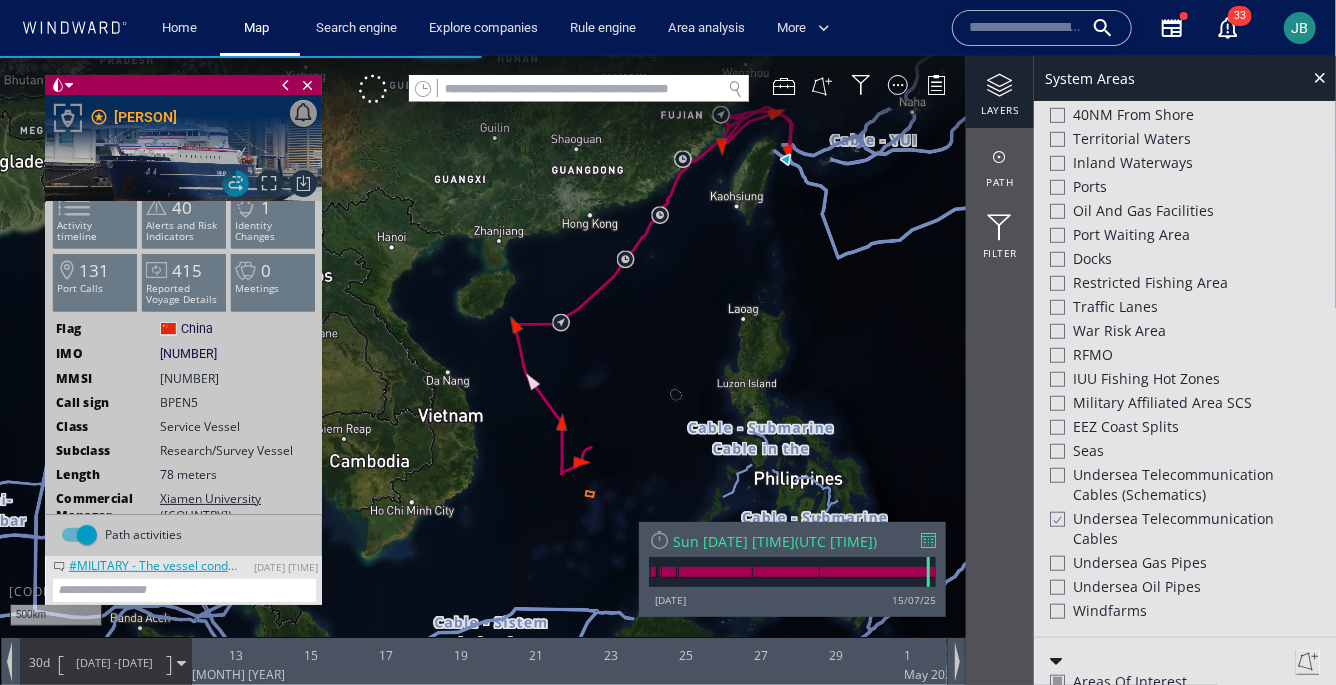 drag, startPoint x: 601, startPoint y: 343, endPoint x: 569, endPoint y: 309, distance: 46.69047 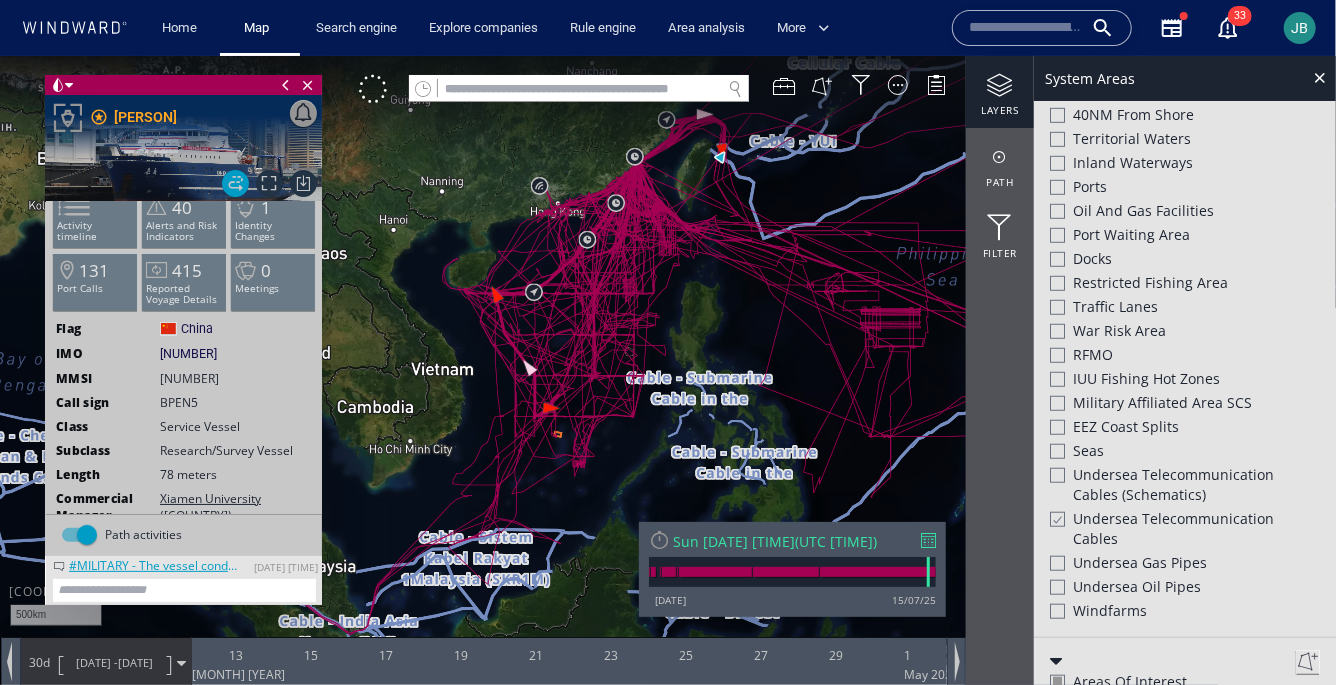 drag, startPoint x: 469, startPoint y: 427, endPoint x: 489, endPoint y: 337, distance: 92.19544 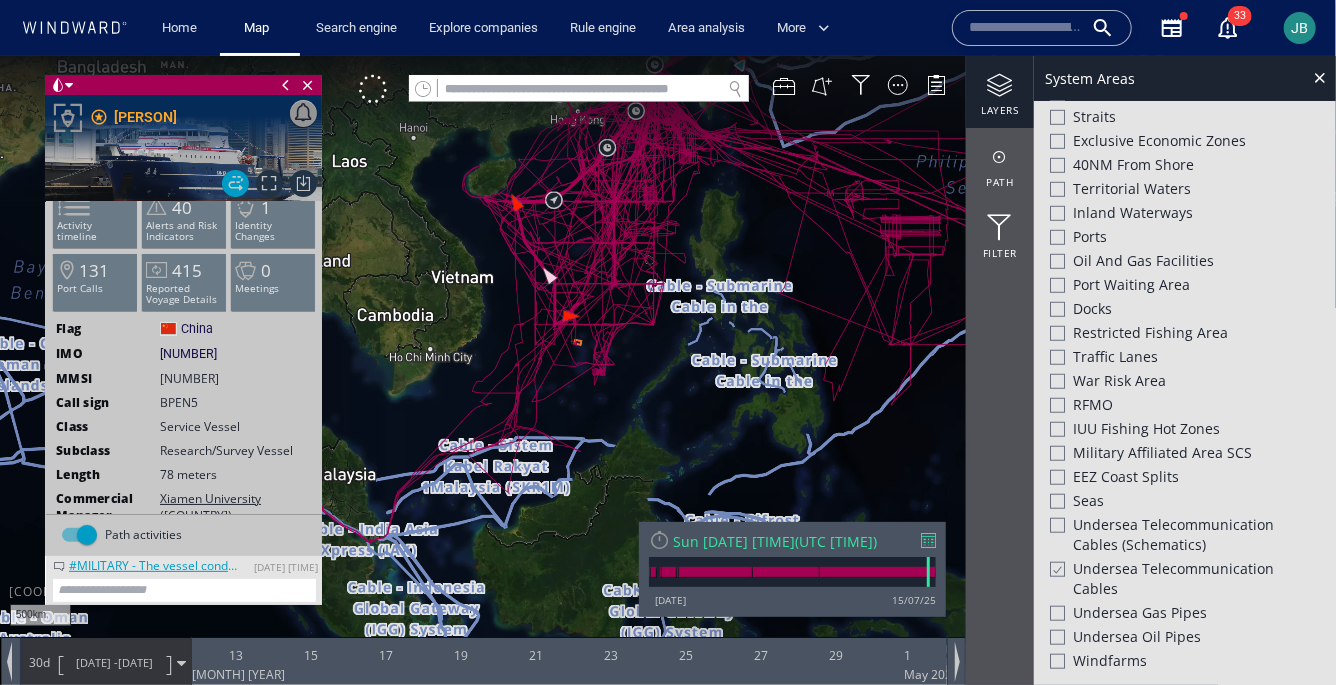 scroll, scrollTop: 687, scrollLeft: 0, axis: vertical 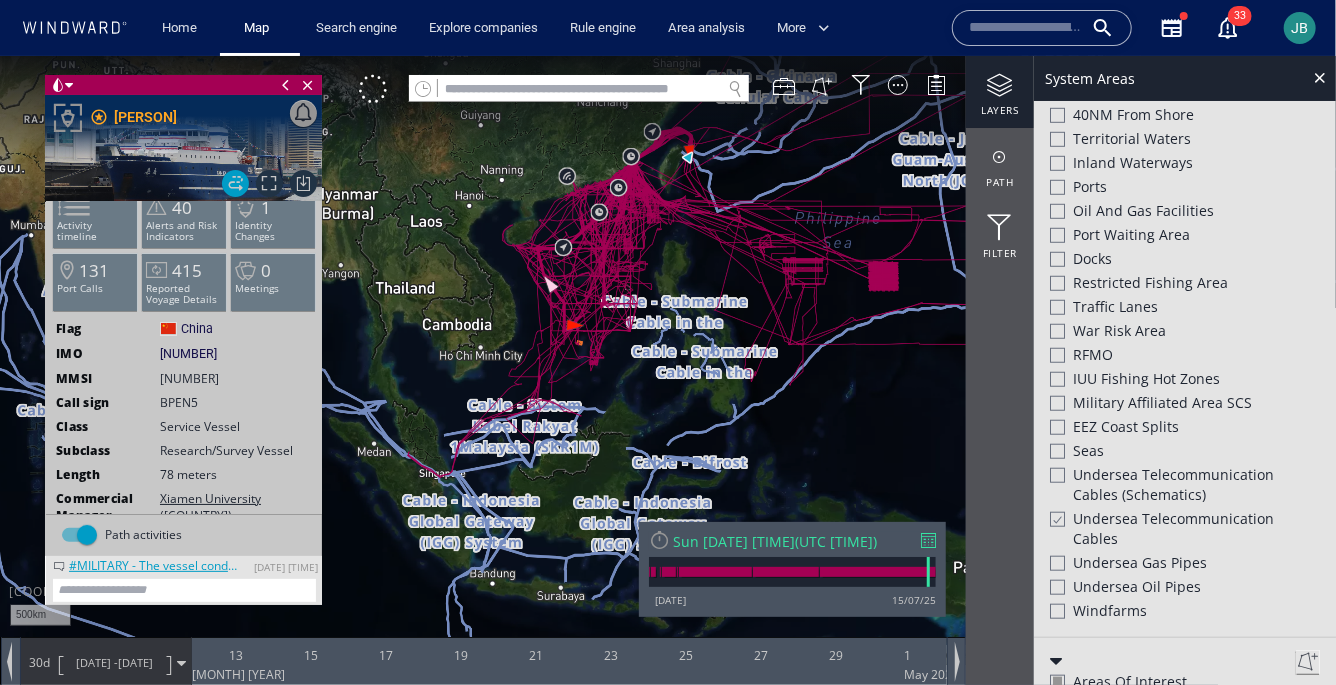 drag, startPoint x: 489, startPoint y: 337, endPoint x: 435, endPoint y: 383, distance: 70.93659 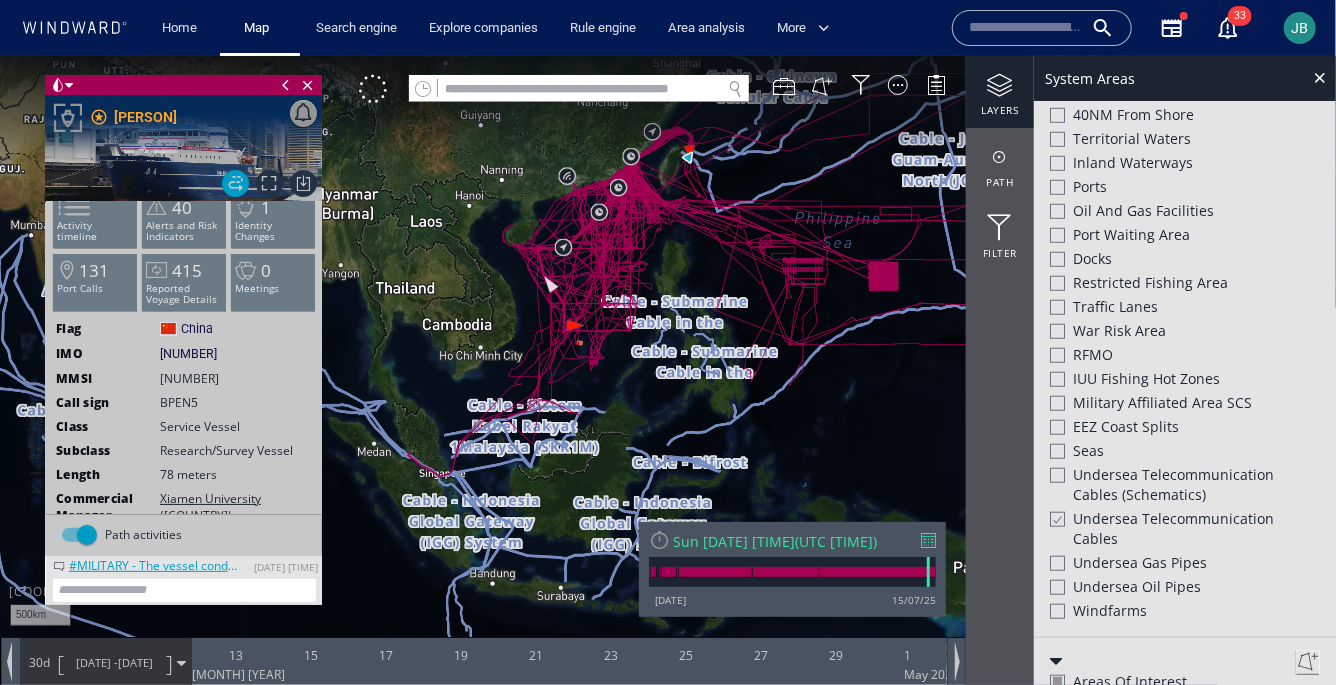 click at bounding box center (668, 360) 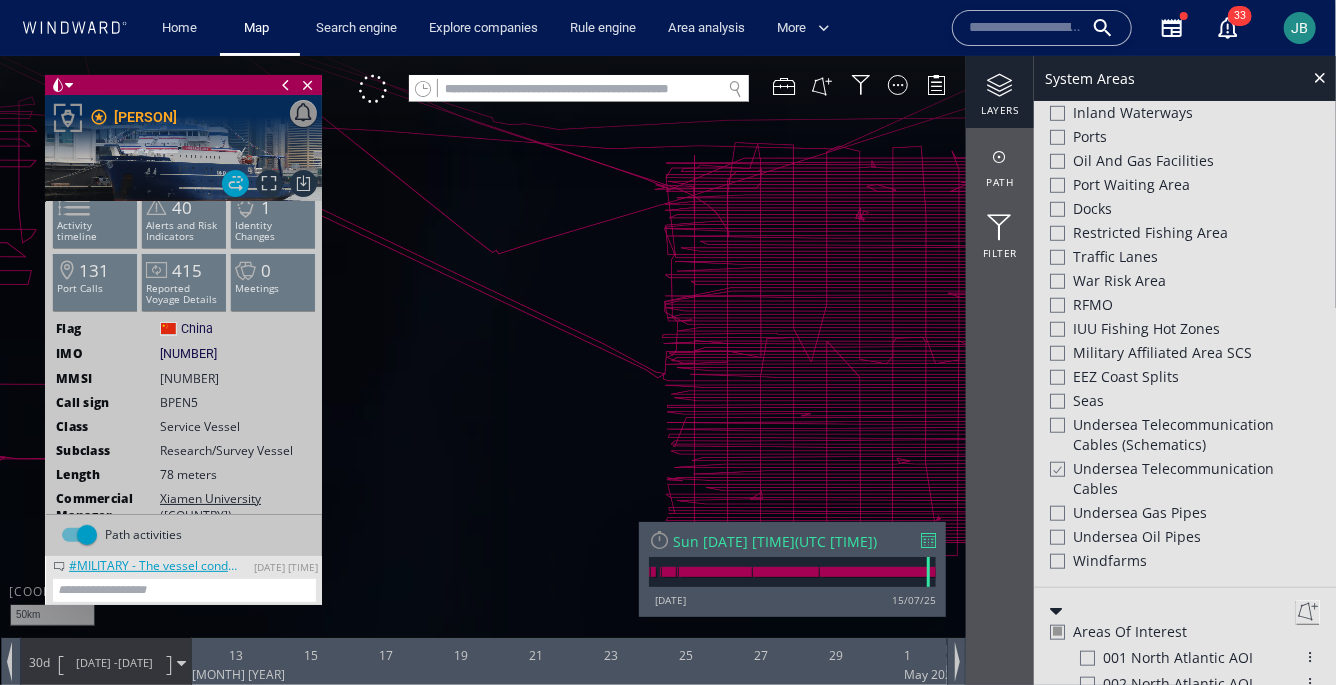 scroll, scrollTop: 637, scrollLeft: 0, axis: vertical 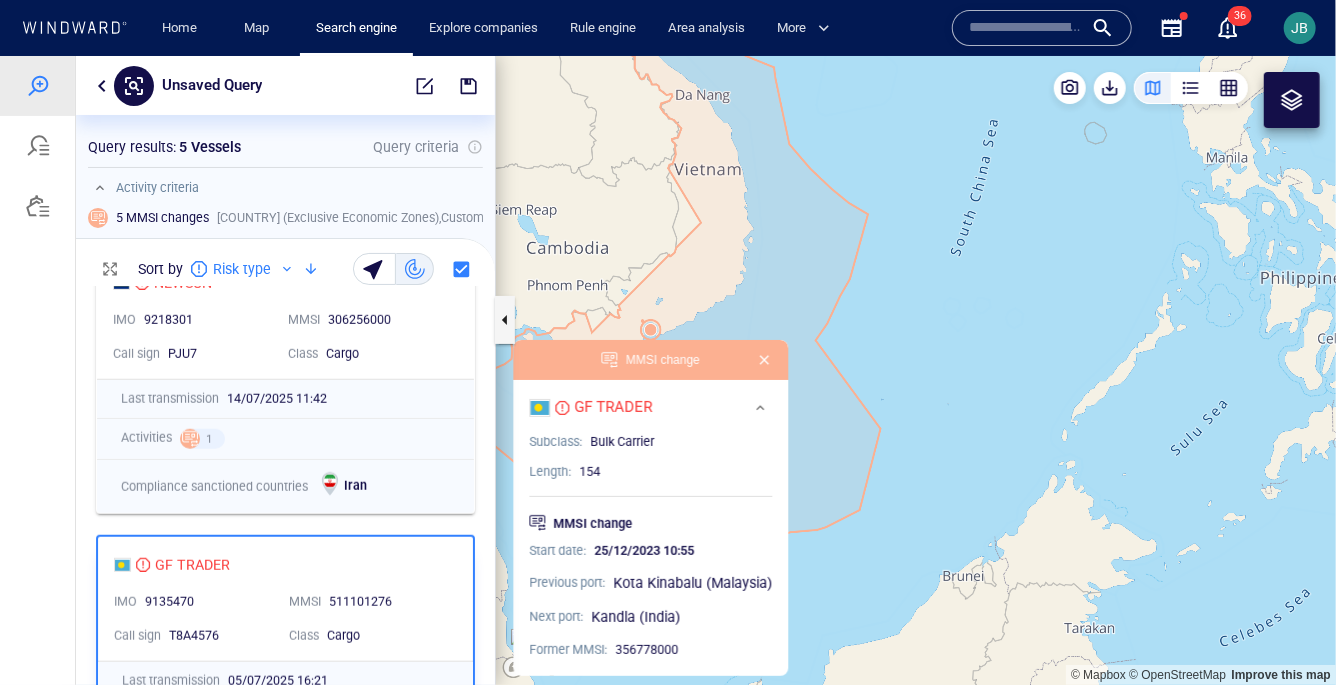 click at bounding box center [916, 370] 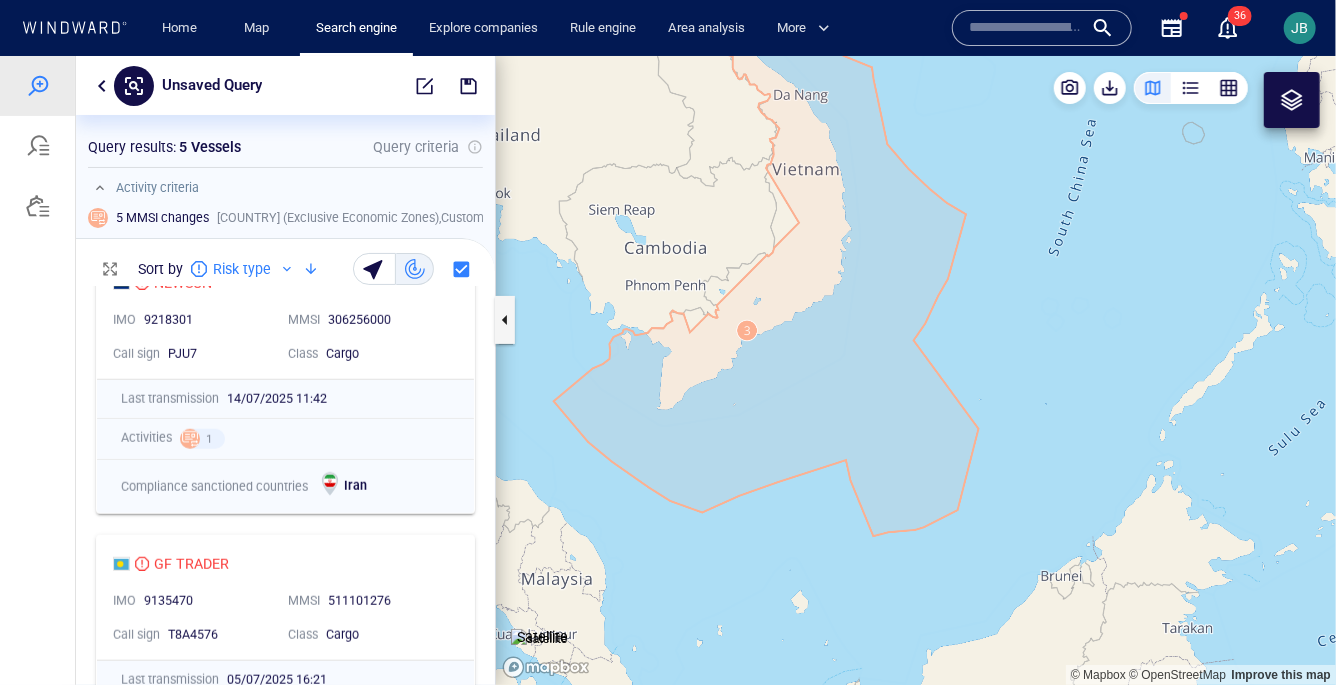 drag, startPoint x: 724, startPoint y: 261, endPoint x: 822, endPoint y: 261, distance: 98 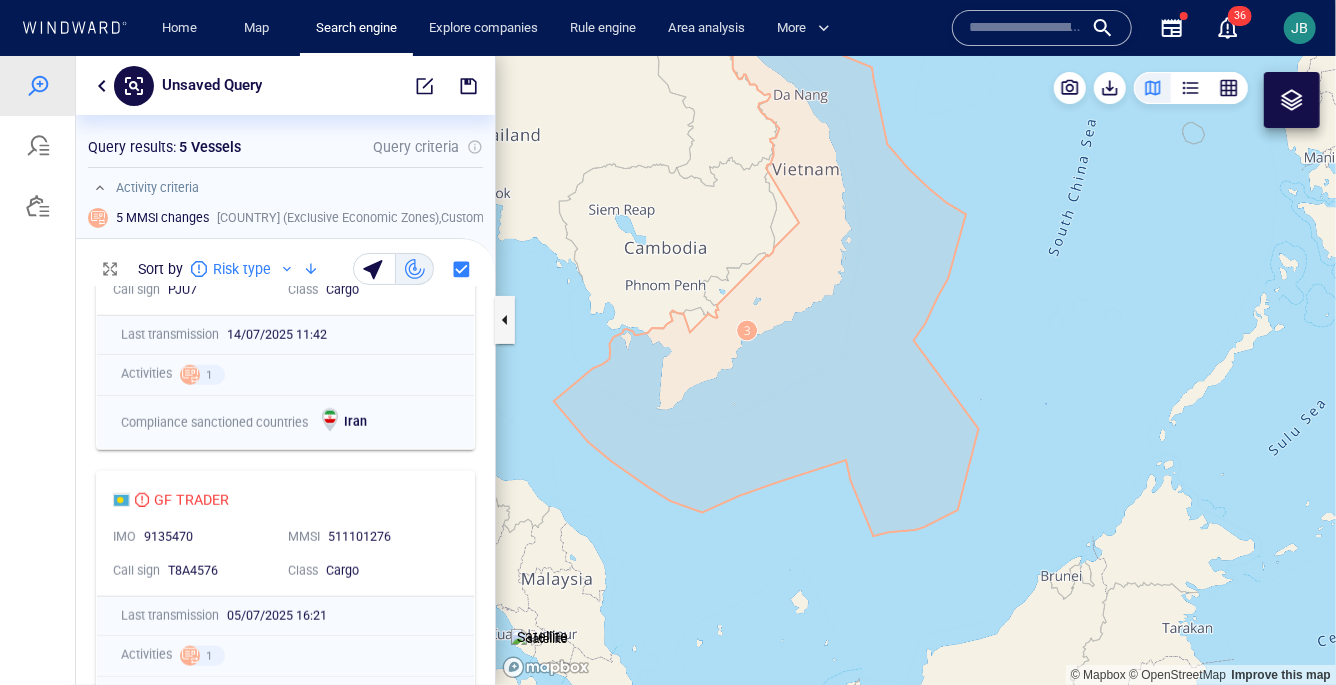 scroll, scrollTop: 1007, scrollLeft: 0, axis: vertical 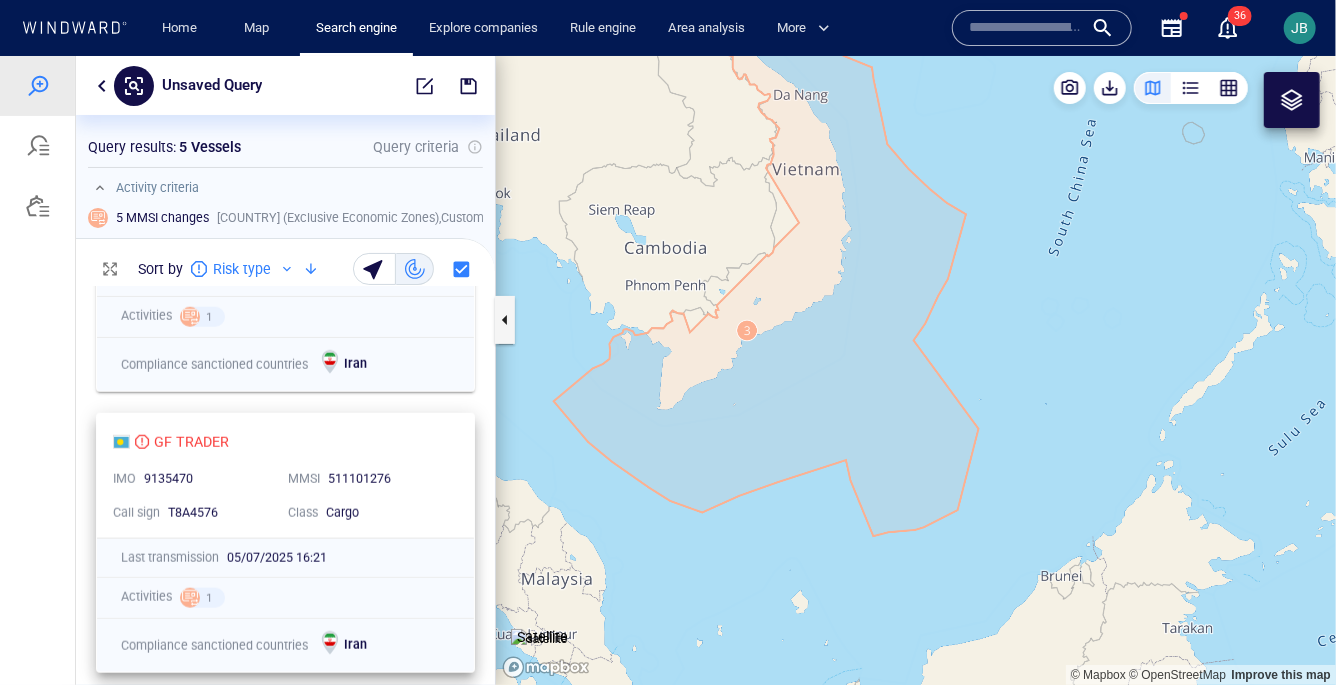 click on "511101276" at bounding box center [387, 479] 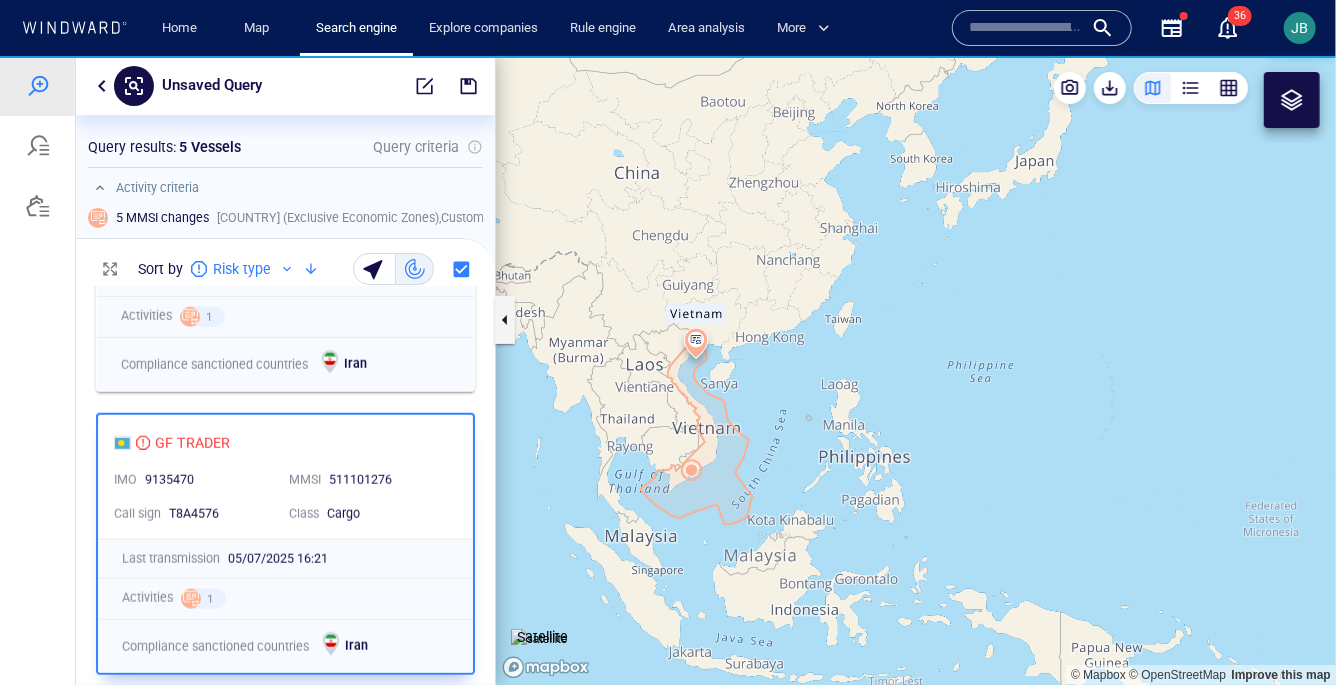drag, startPoint x: 655, startPoint y: 476, endPoint x: 760, endPoint y: 435, distance: 112.720894 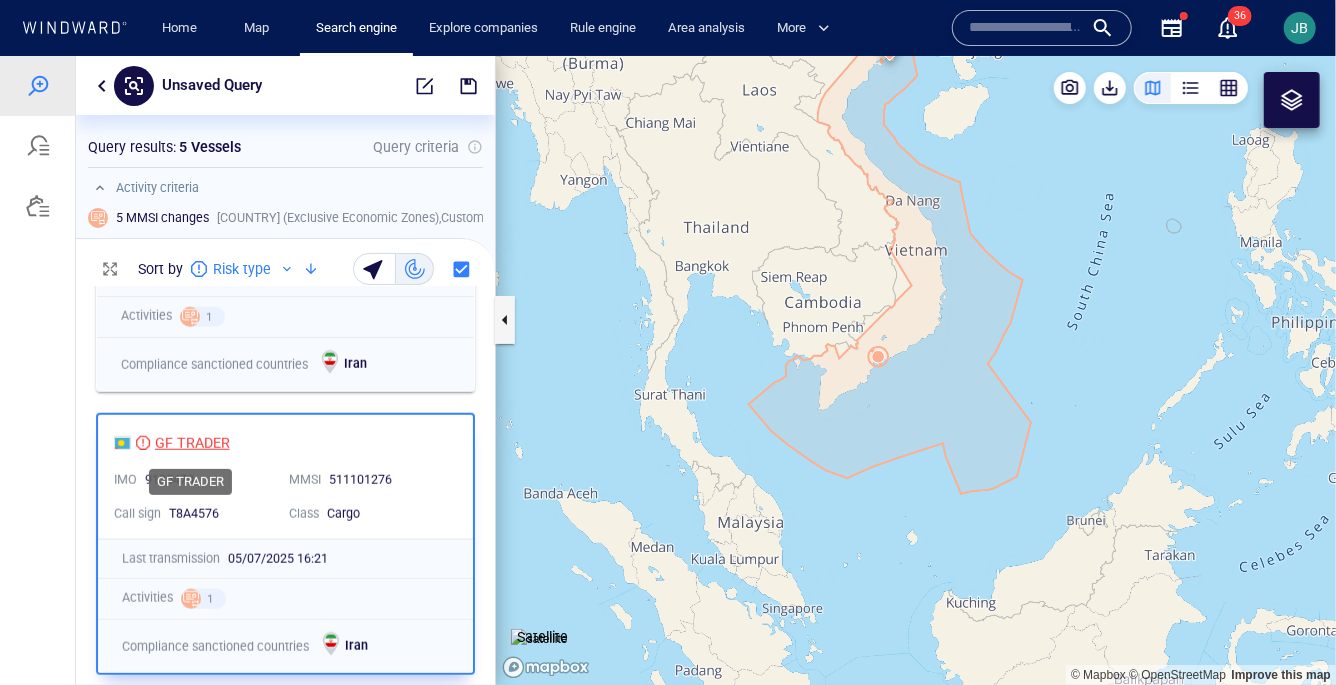 click on "GF TRADER" at bounding box center (192, 442) 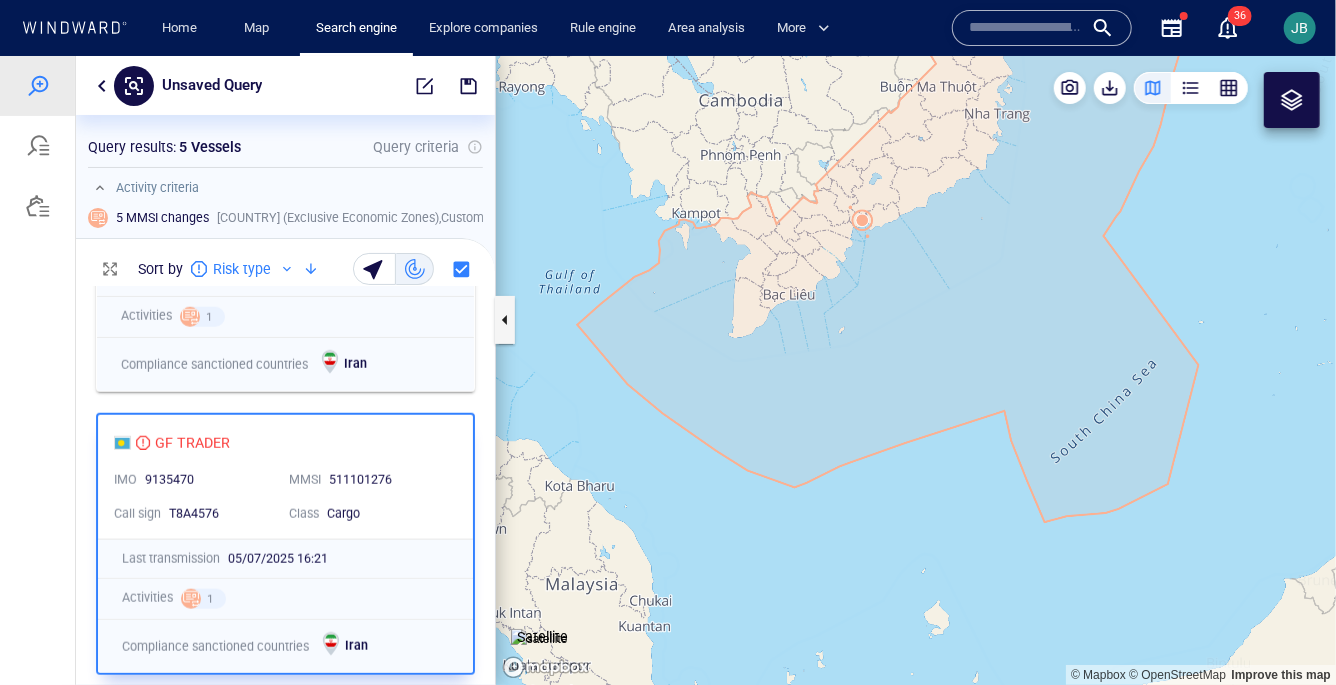 drag, startPoint x: 789, startPoint y: 470, endPoint x: 579, endPoint y: 367, distance: 233.89955 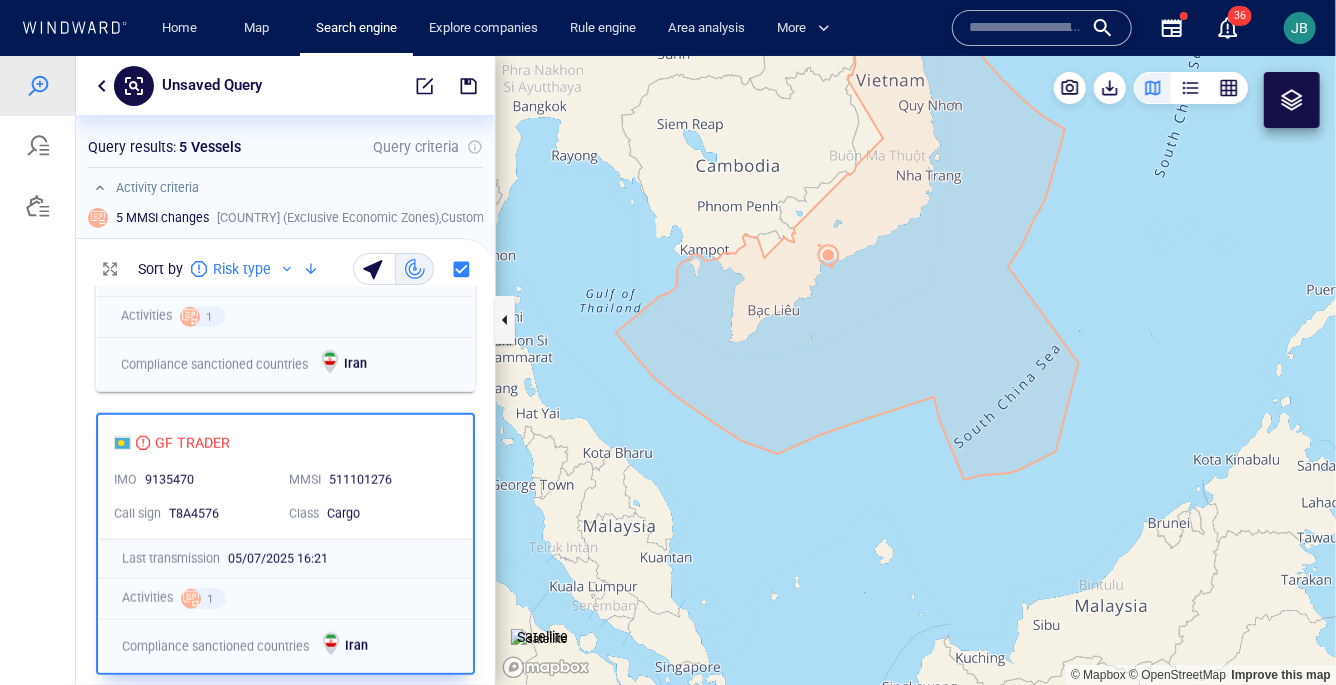 drag, startPoint x: 578, startPoint y: 367, endPoint x: 647, endPoint y: 387, distance: 71.8401 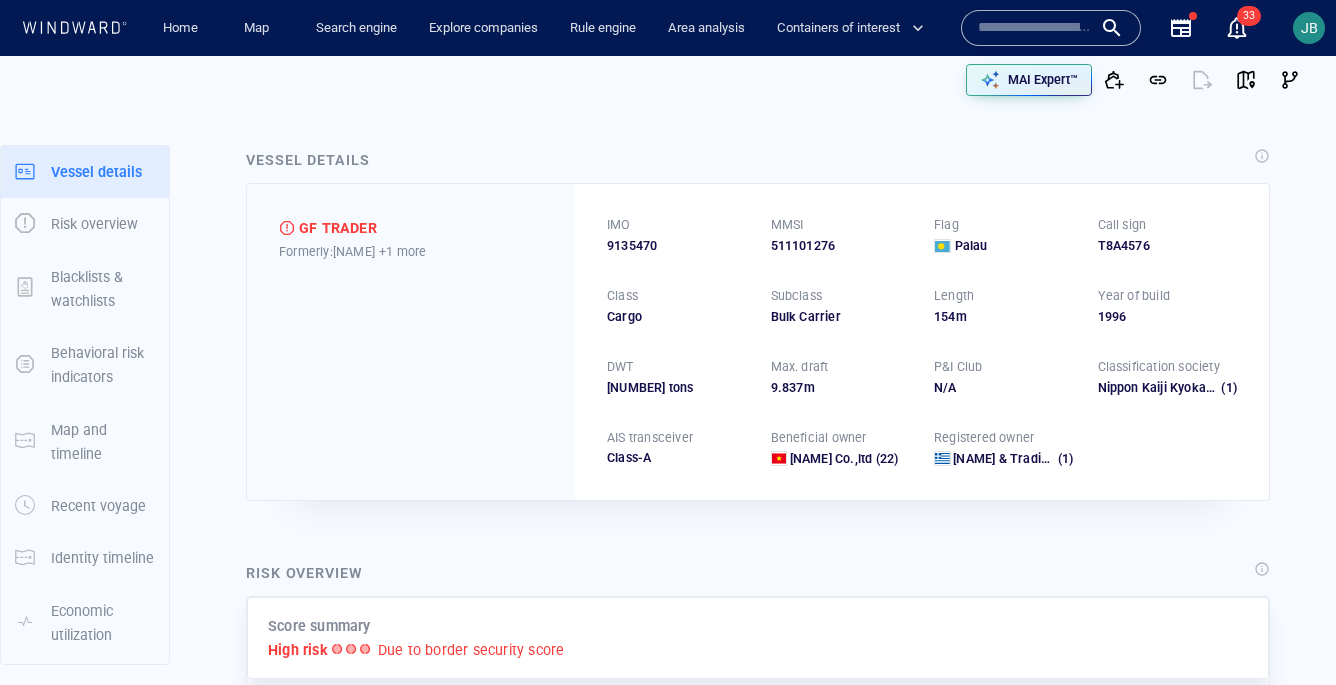 scroll, scrollTop: 0, scrollLeft: 0, axis: both 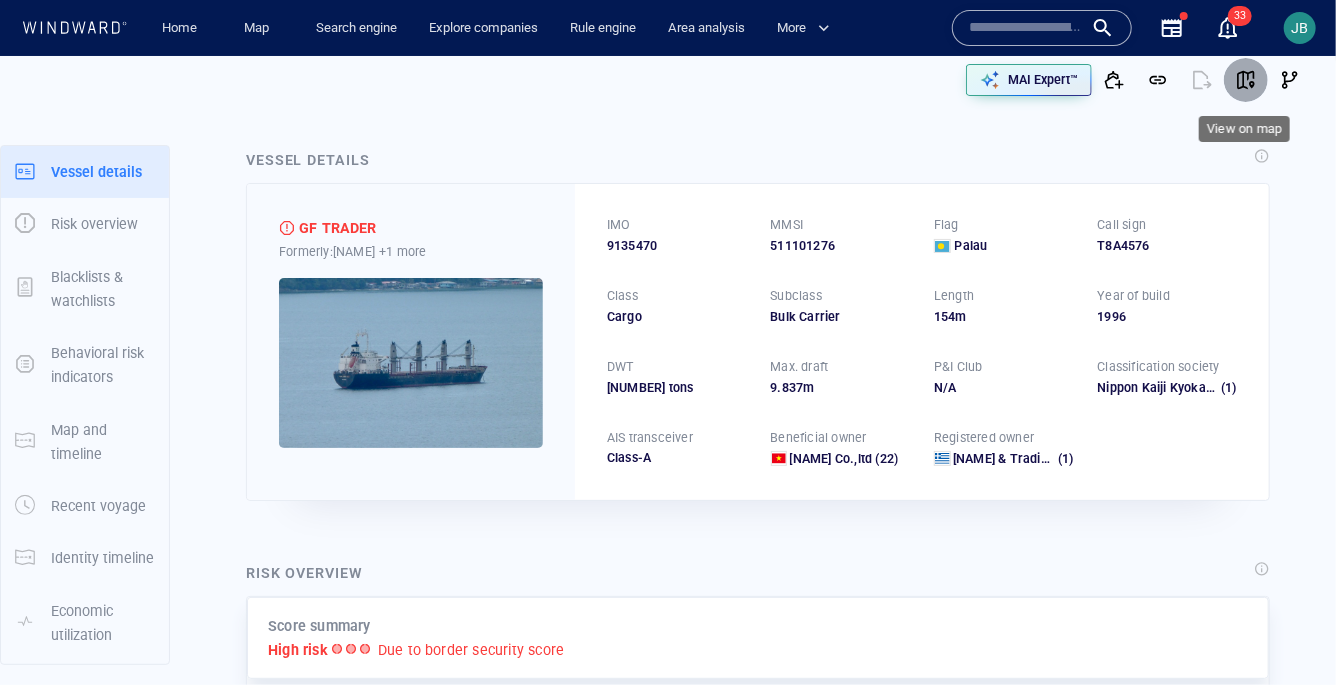 click at bounding box center (1246, 80) 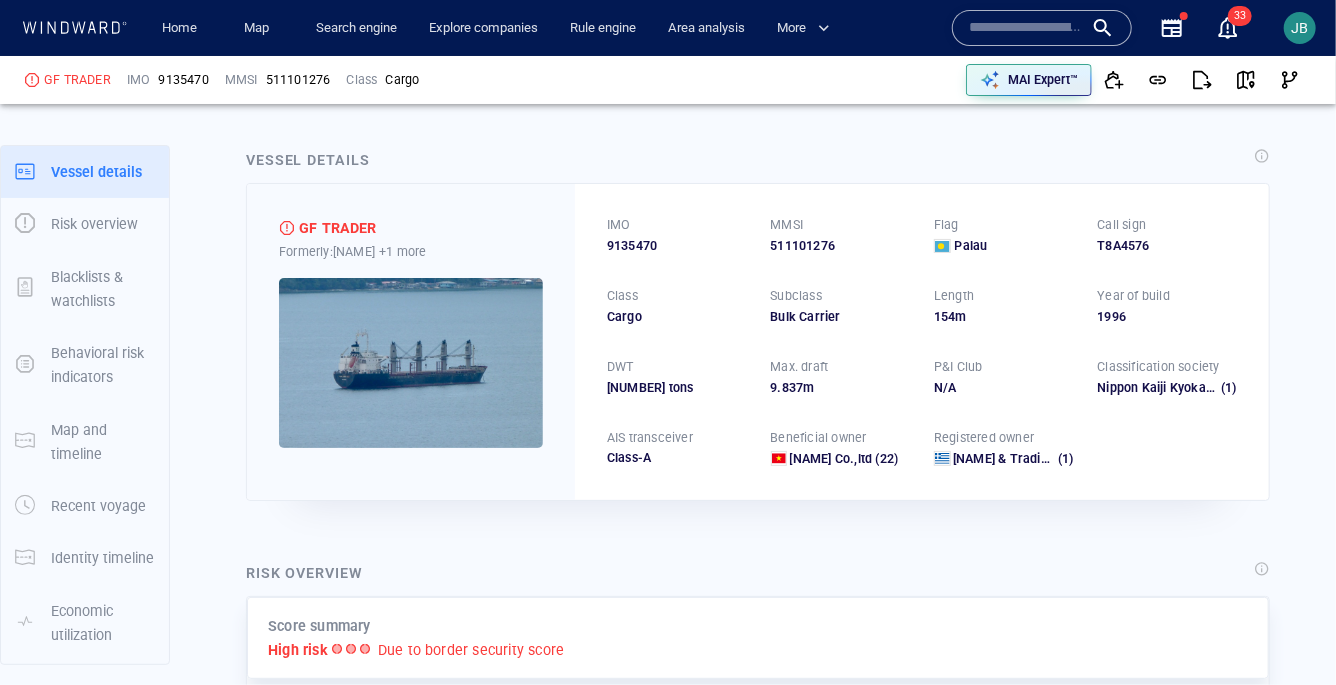 scroll, scrollTop: 362, scrollLeft: 0, axis: vertical 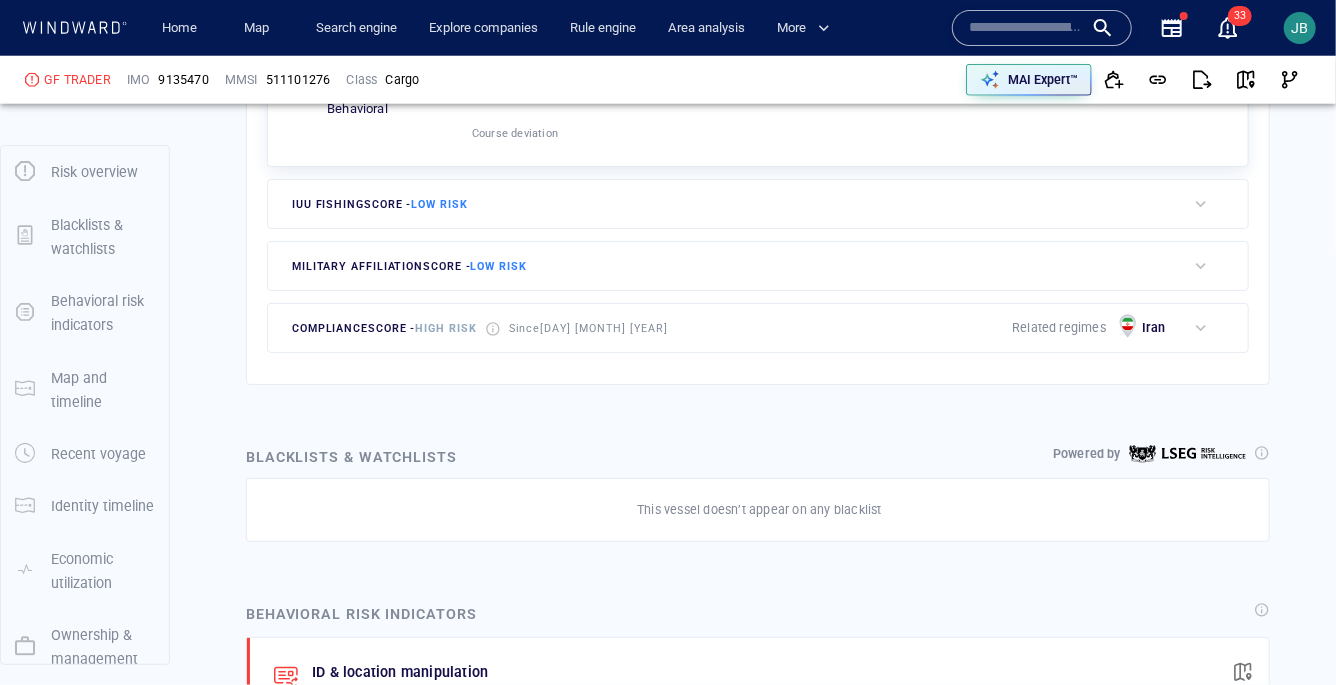 click on "compliance  score  -  High risk Since  29 Dec 2024 Related regimes Iran" at bounding box center (727, 328) 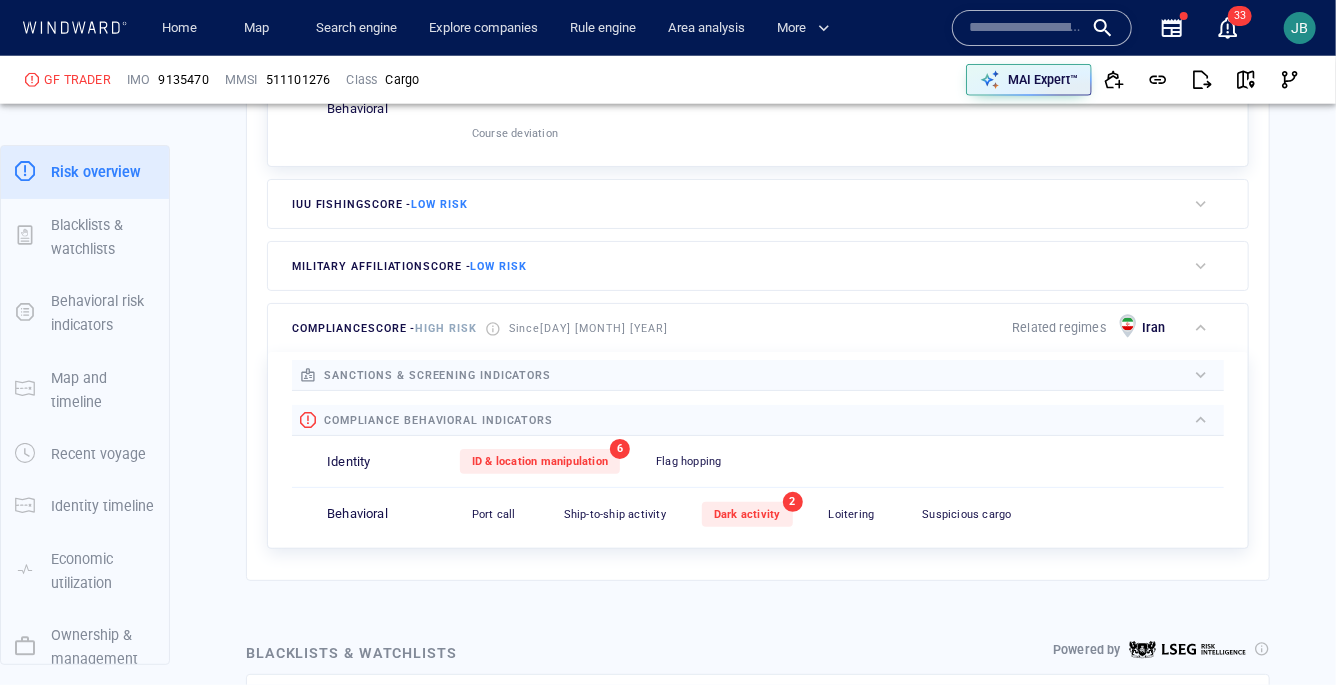scroll, scrollTop: 1444, scrollLeft: 0, axis: vertical 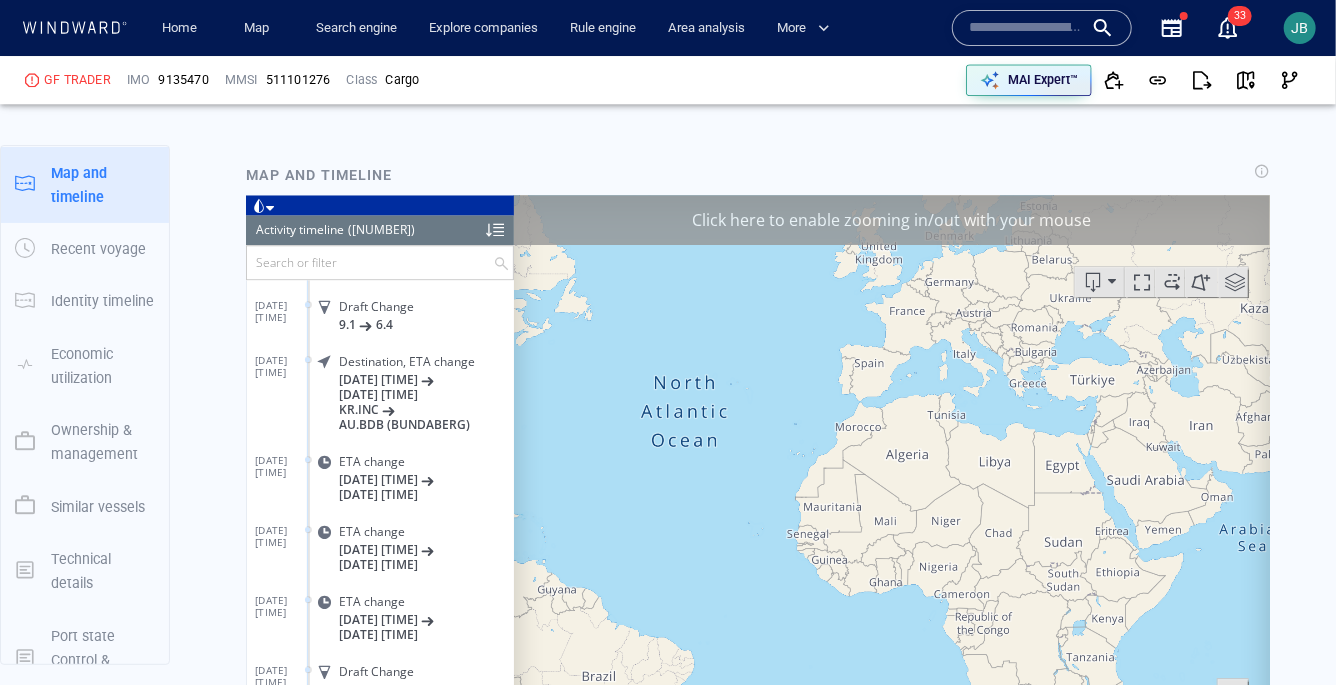 click on "Click here to enable zooming in/out with your mouse" at bounding box center [891, 220] 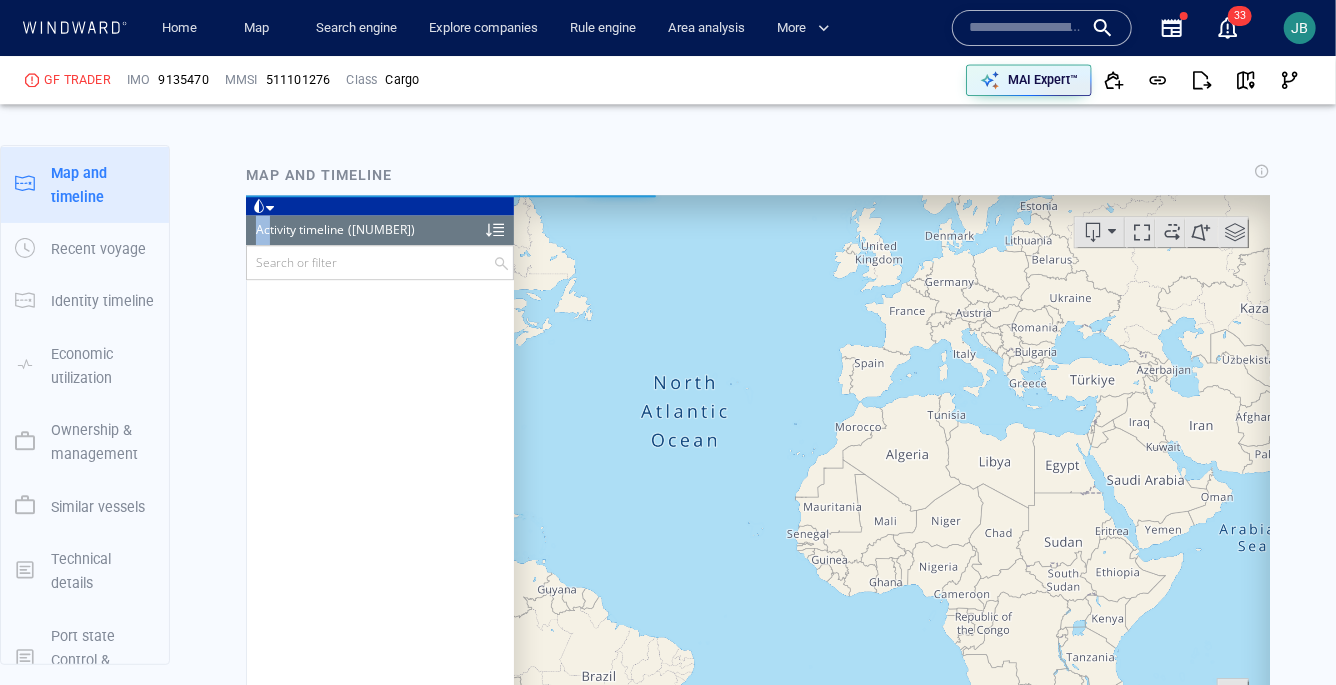 click on "Loading vessel activities... Activity timeline (4515) (Still Loading...) Search or filter 11/08/13 20:33 Destination, ETA change 10/08/13 21:00 24/08/13 13:00 AU.TSV INCHEON 14/08/13 09:36 Destination, ETA change 24/08/13 13:00 25/02/13 06:00 INCHEON KR.INC 22/09/13 08:17 Draft Change 9.1 6.4 22/09/13 08:17 Destination, ETA change 25/02/13 06:00 30/09/13 20:00 KR.INC AU.BDB (BUNDABERG) 22/09/13 20:49 ETA change 30/09/13 20:00 01/10/13 09:00 24/09/13 19:02 ETA change 01/10/13 09:00 01/10/13 08:00 29/09/13 21:15 ETA change 01/10/13 08:00 01/10/13 12:00 01/10/13 11:17 Draft Change 6.4 5.8 01/10/13 11:17 ETA change 01/10/13 12:00 01/10/13 11:00 06/10/13 07:39 Draft Change 5.8 8.5 06/10/13 07:39 Destination, ETA change 01/10/13 11:00 08/10/13 01:00 AU.BDB (BUNDABERG) AU.TSV 06/10/13 19:29 ETA change 08/10/13 01:00 07/10/13 21:00 07/10/13 07:33 ETA change 07/10/13 21:00 07/10/13 22:30 07/10/13 19:27 ETA change 07/10/13 22:30 07/10/13 21:00 07/10/13 21:27 ETA change 07/10/13 21:00 07/10/13 23:30 08/10/13 09:45 8.5" at bounding box center [379, 495] 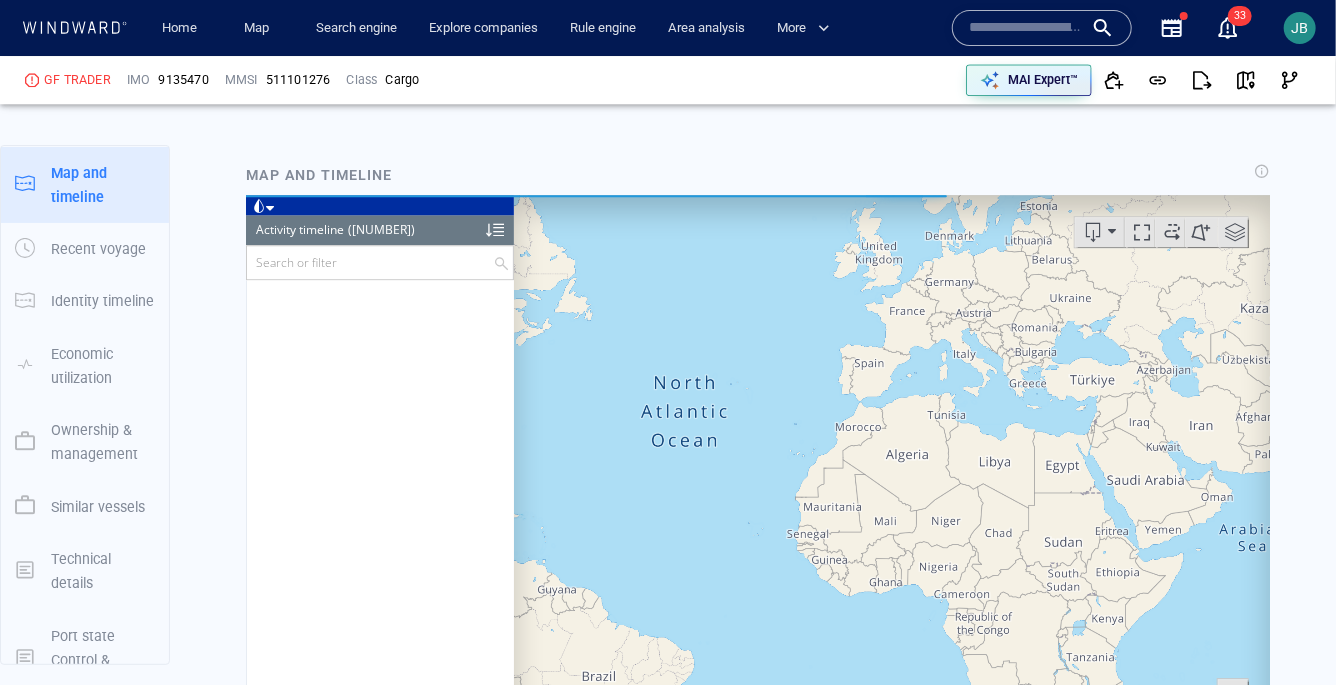 click at bounding box center (259, 206) 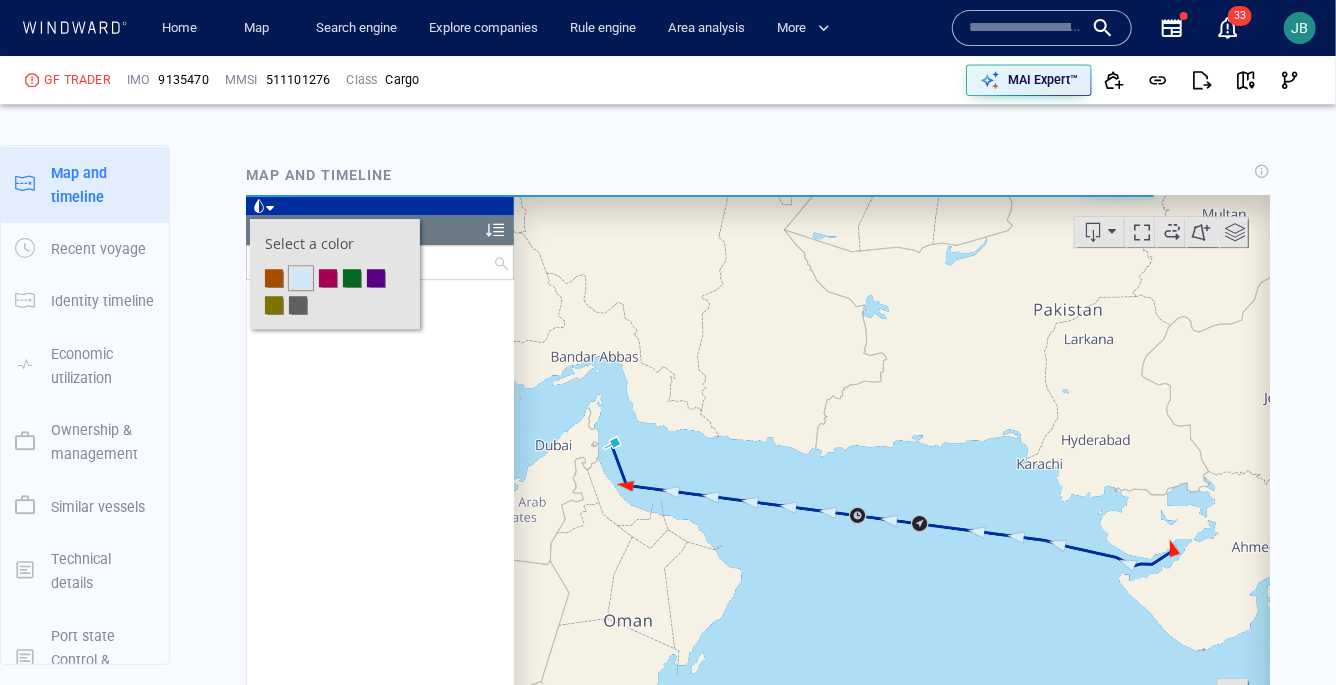 click at bounding box center [327, 278] 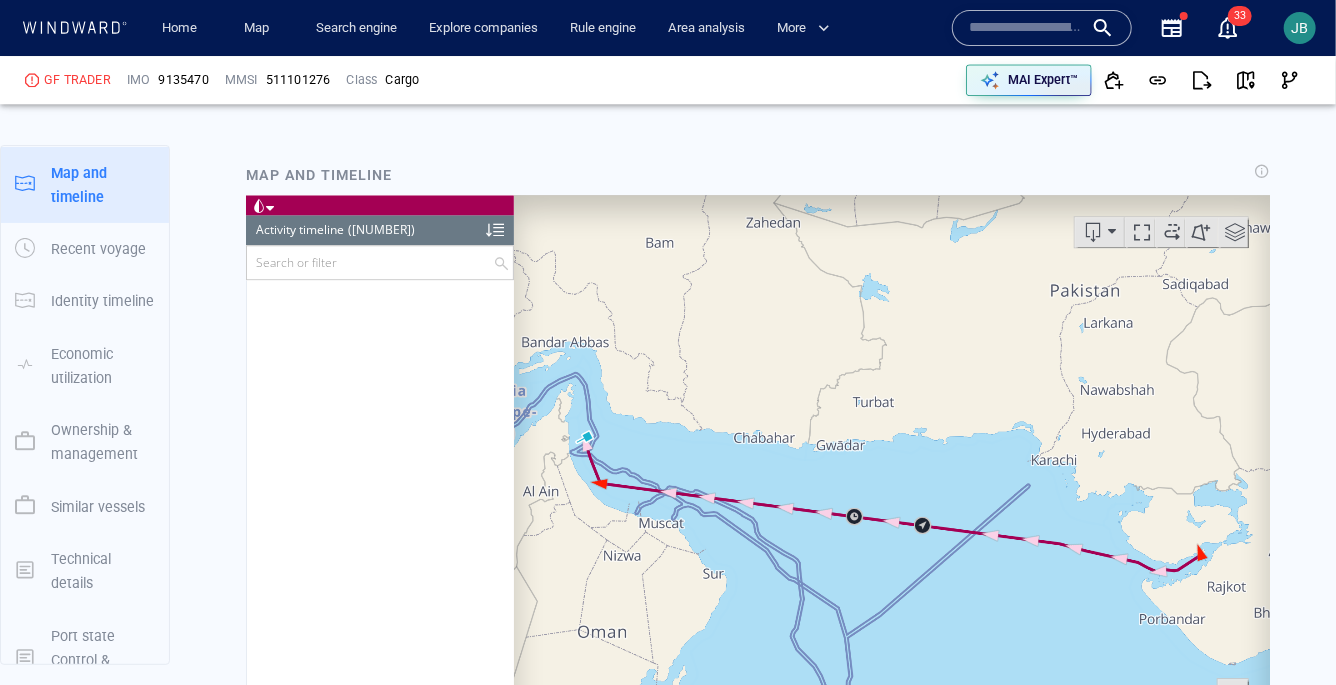 scroll, scrollTop: 2986, scrollLeft: 0, axis: vertical 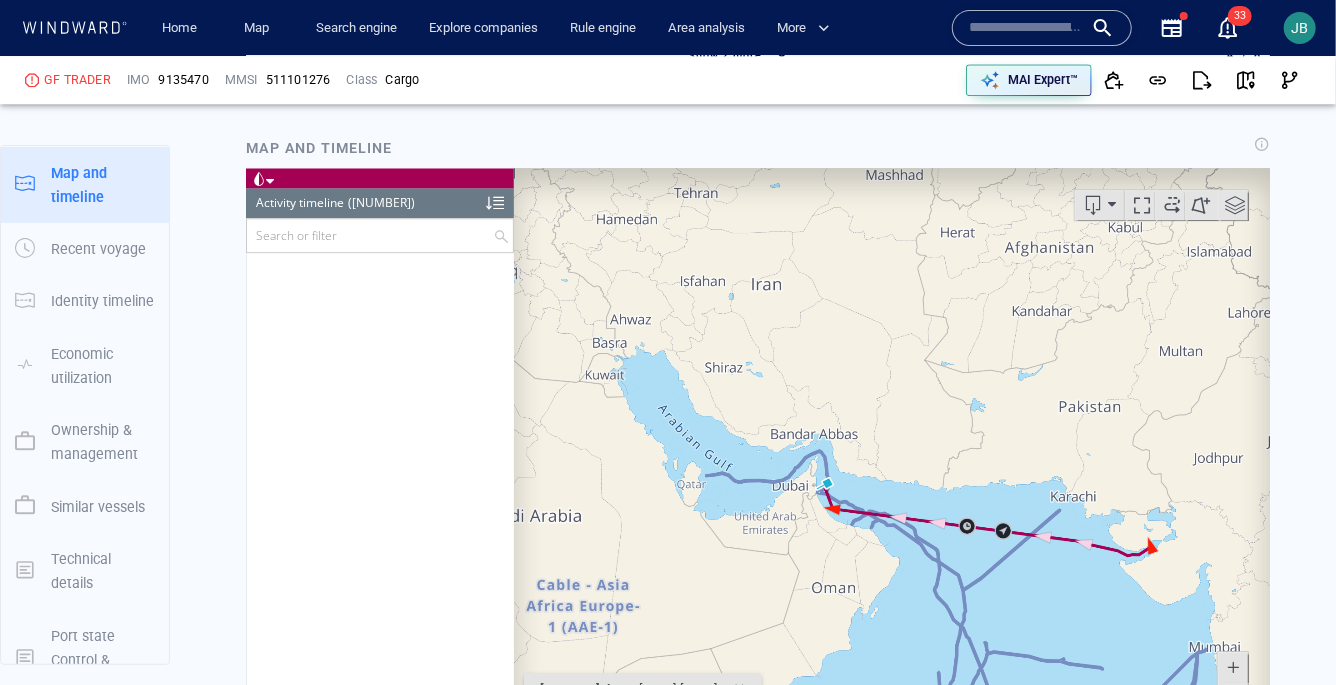 click at bounding box center [1234, 205] 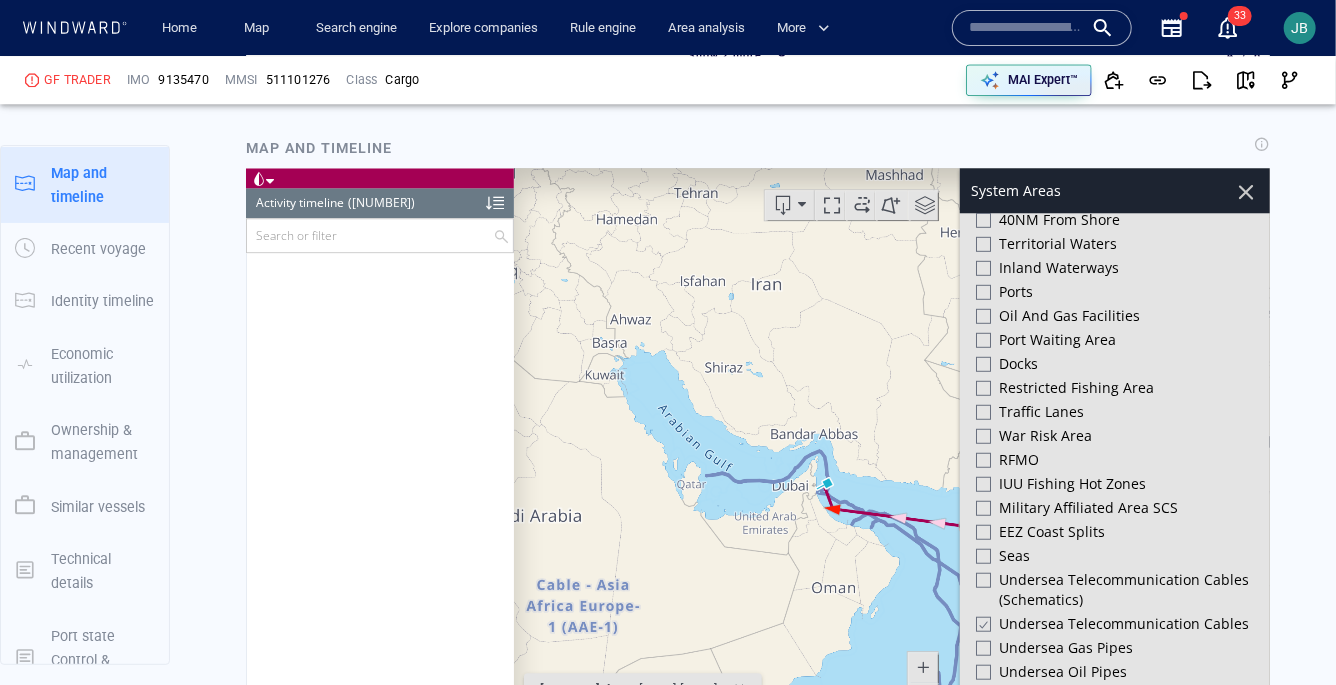 scroll, scrollTop: 645, scrollLeft: 0, axis: vertical 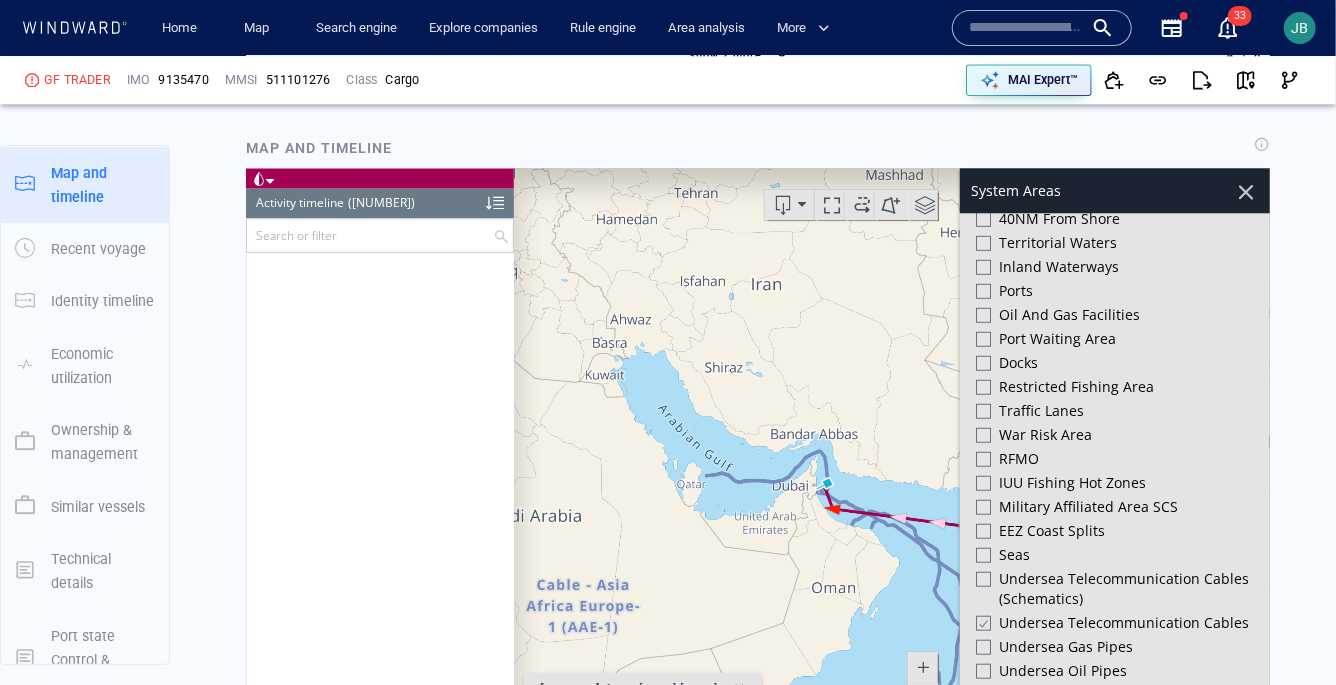 click 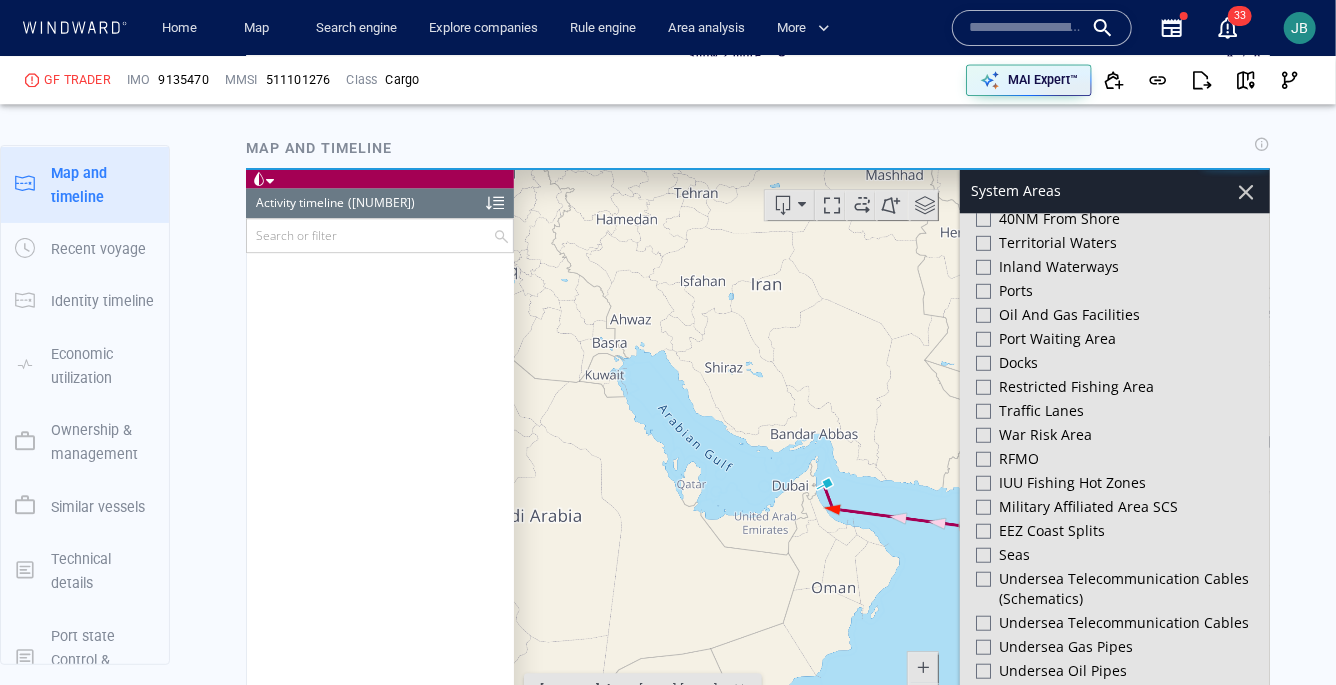 drag, startPoint x: 1234, startPoint y: 189, endPoint x: 1253, endPoint y: 189, distance: 19 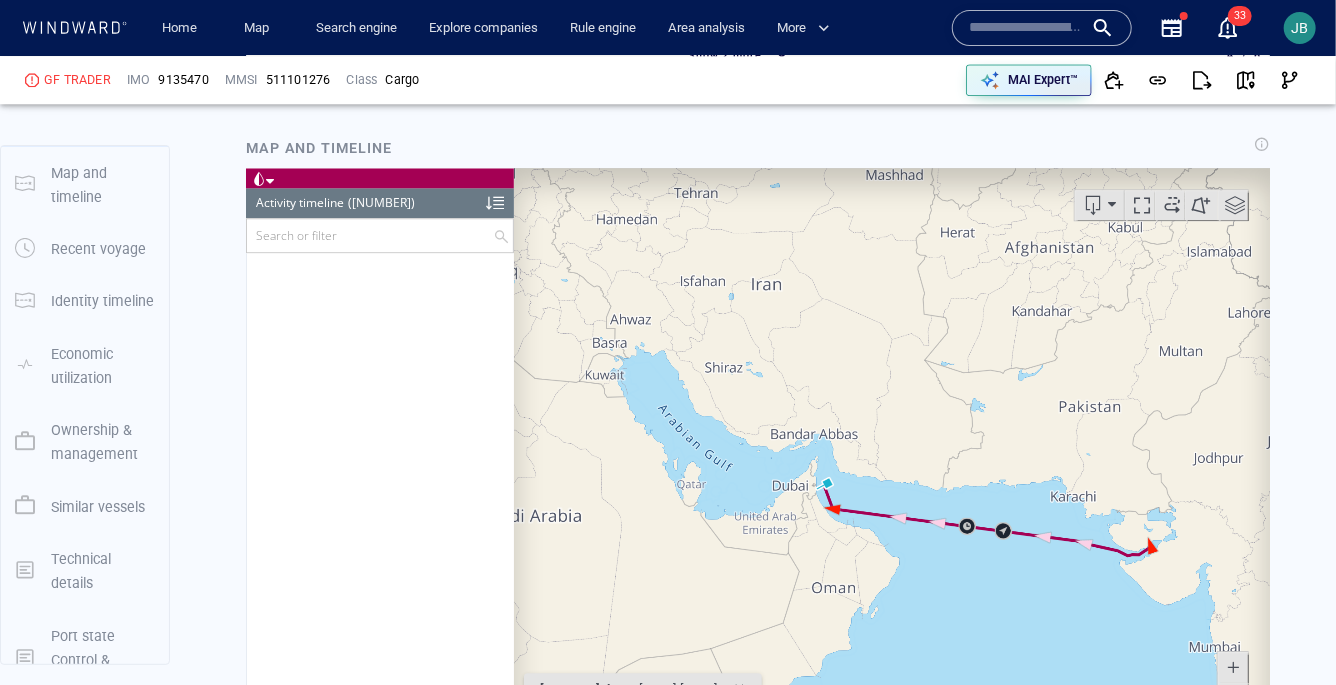 scroll, scrollTop: 457, scrollLeft: 0, axis: vertical 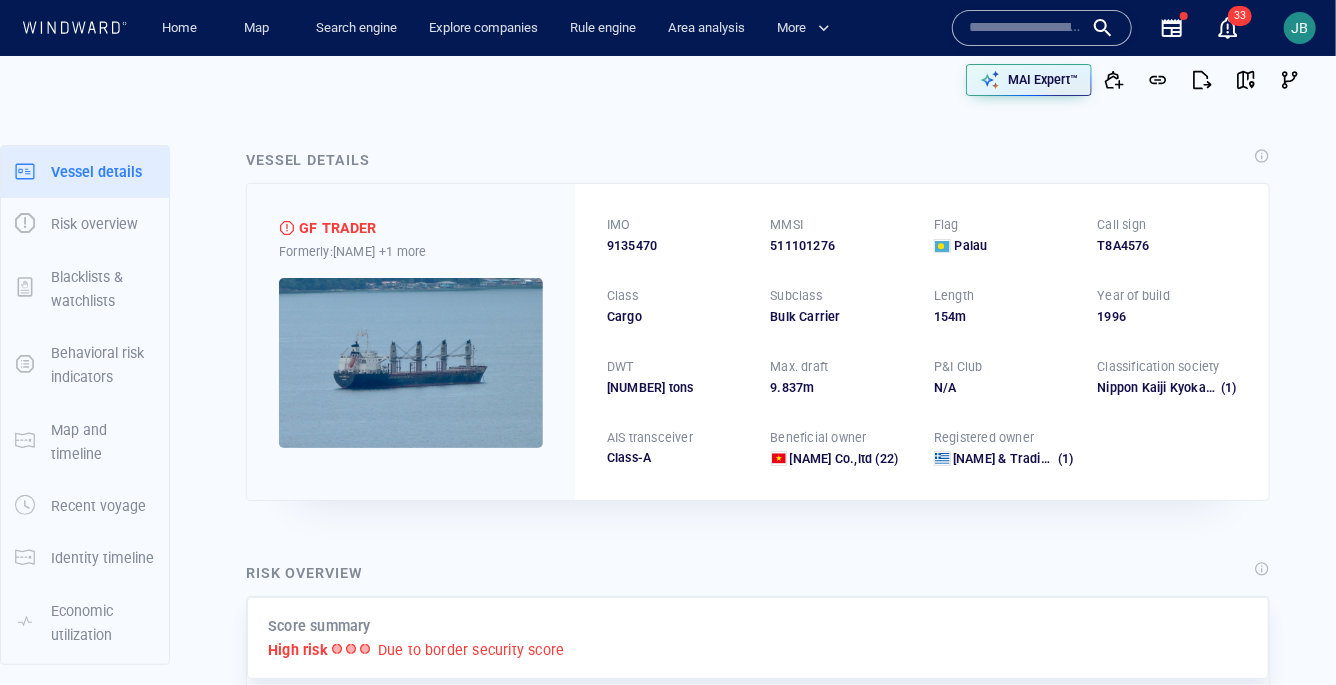 click on "IMO" at bounding box center [677, 225] 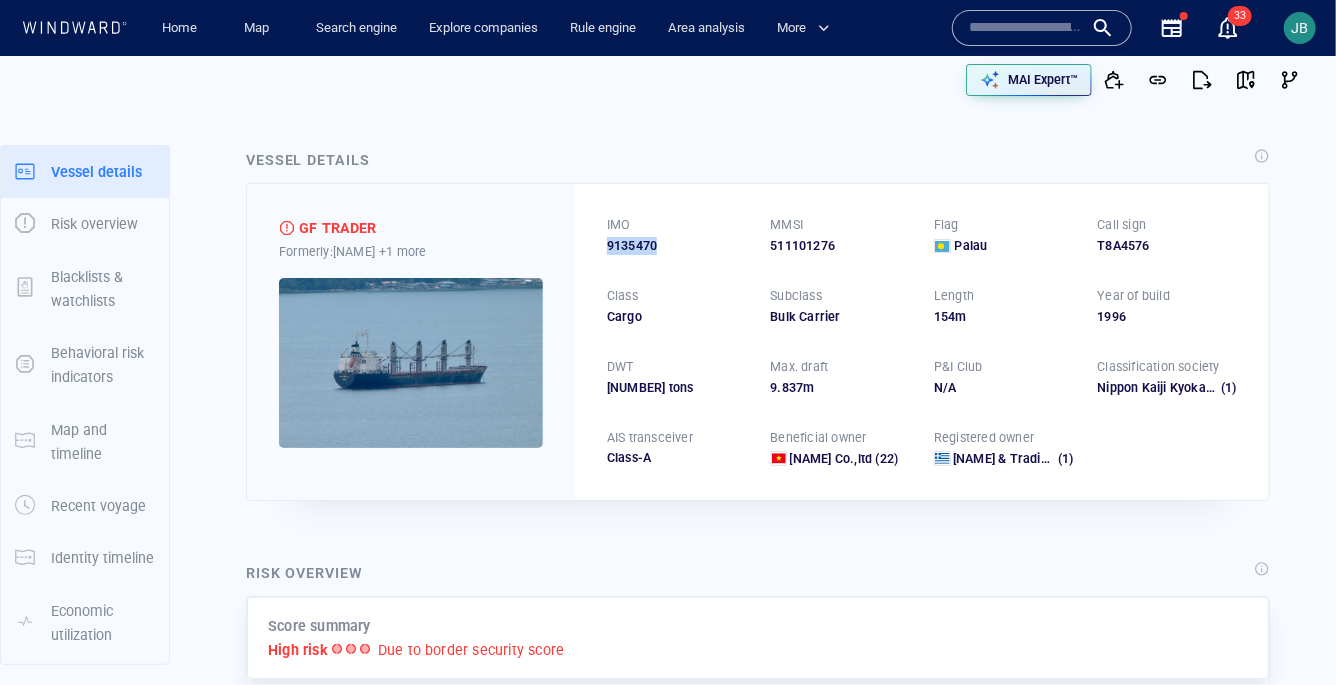 click on "9135470" at bounding box center [632, 246] 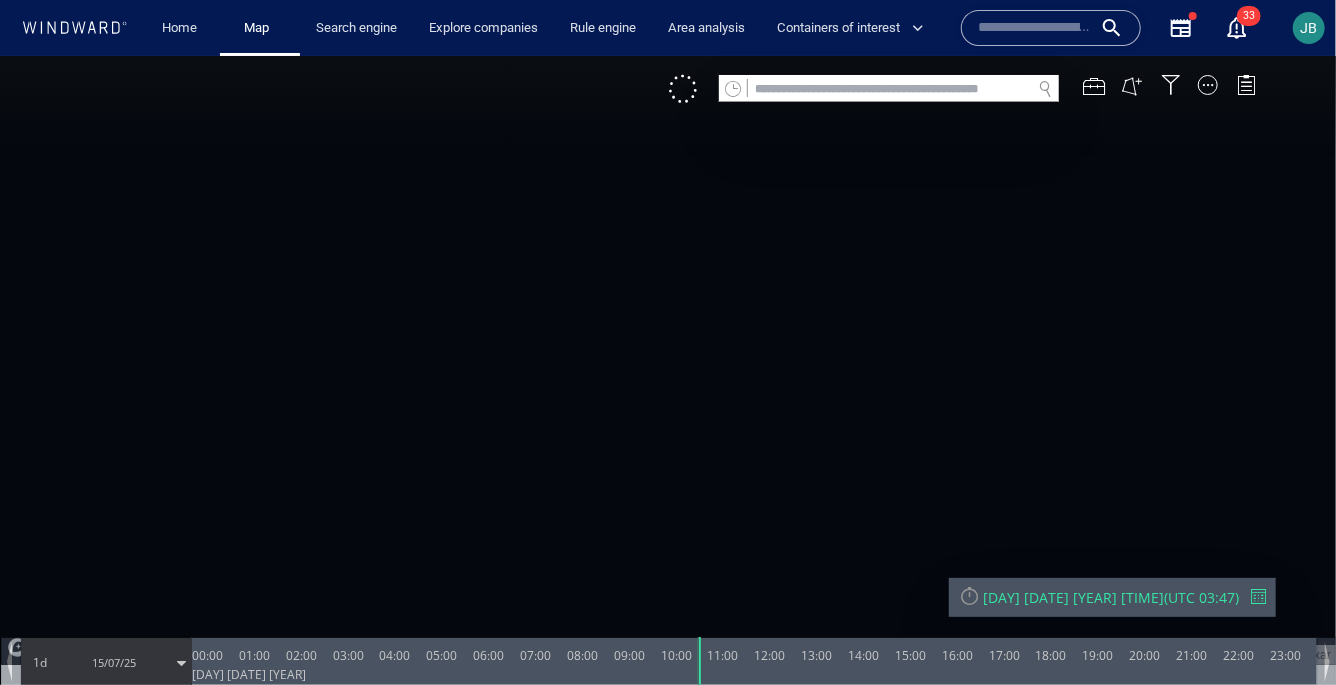scroll, scrollTop: 0, scrollLeft: 0, axis: both 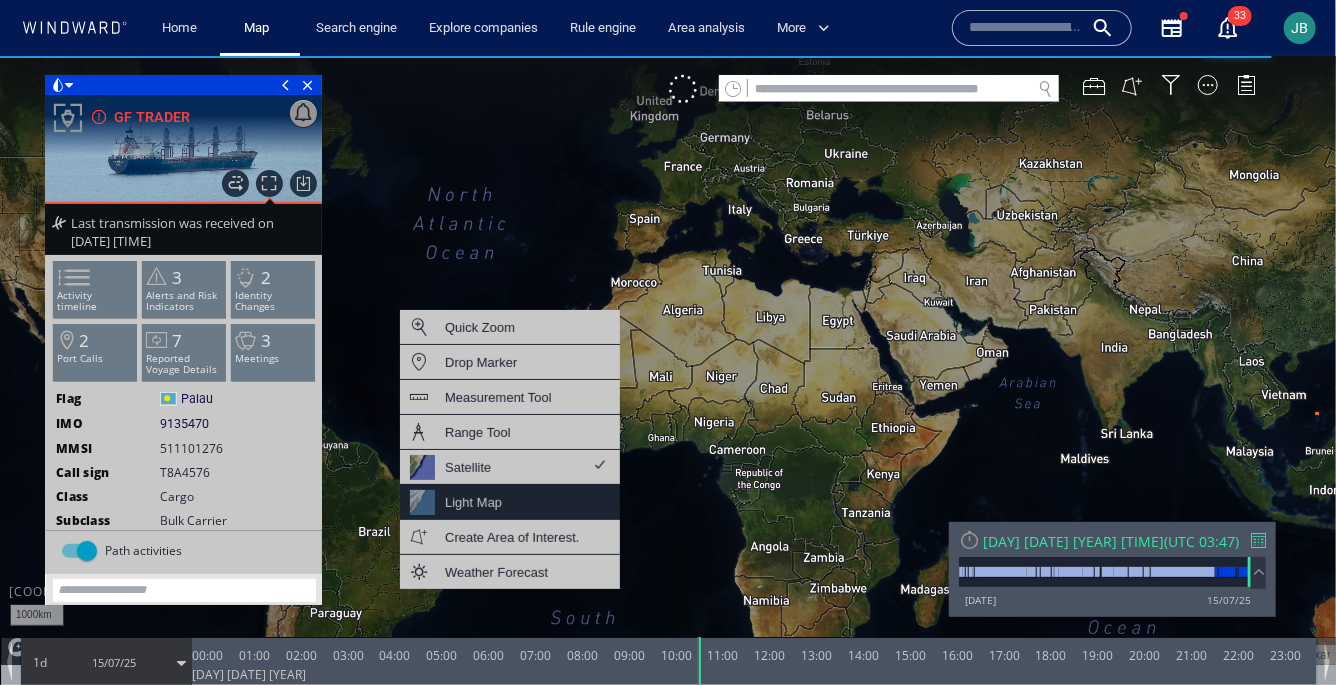 click on "Light Map" at bounding box center (510, 501) 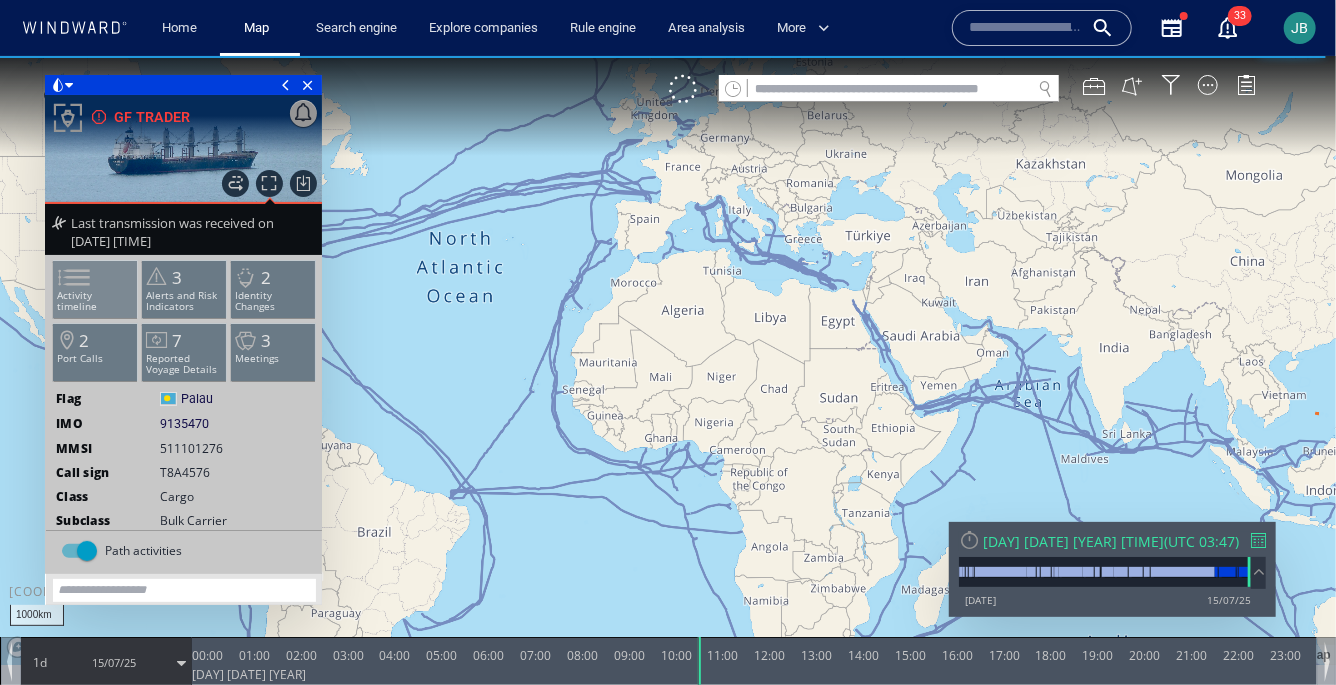 click on "Activity timeline" at bounding box center [95, 300] 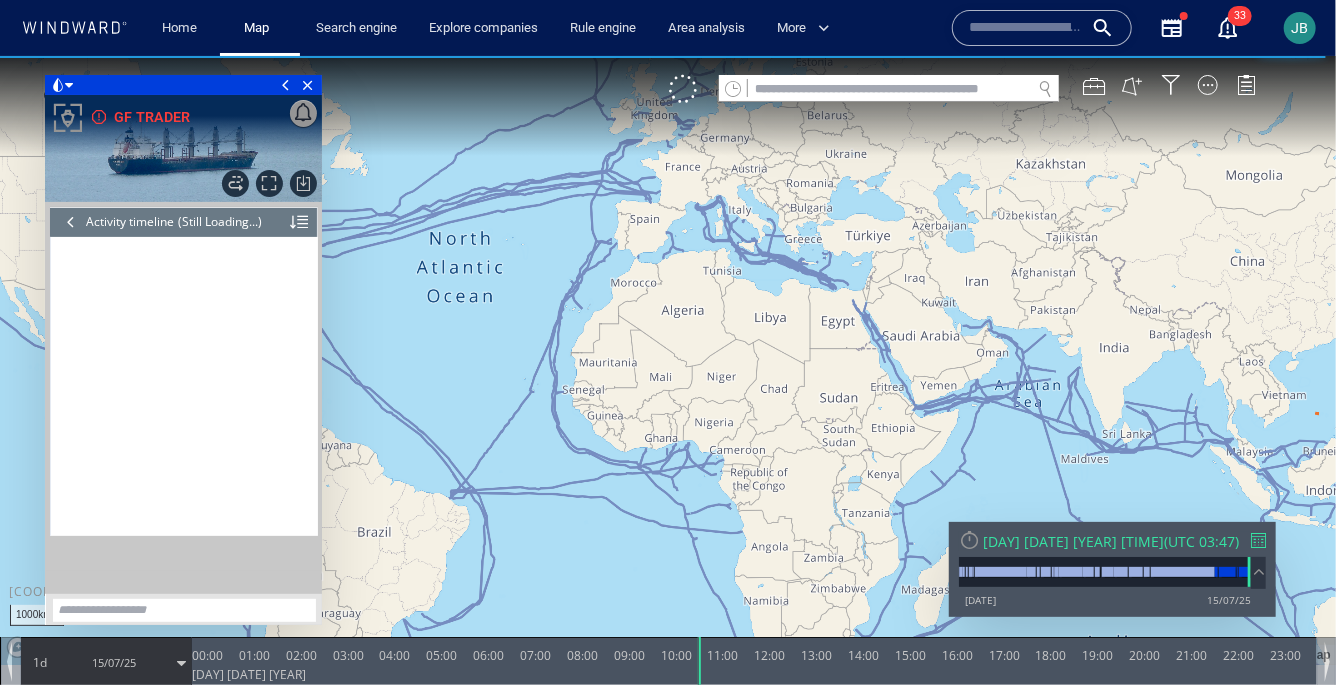 scroll, scrollTop: 2175, scrollLeft: 0, axis: vertical 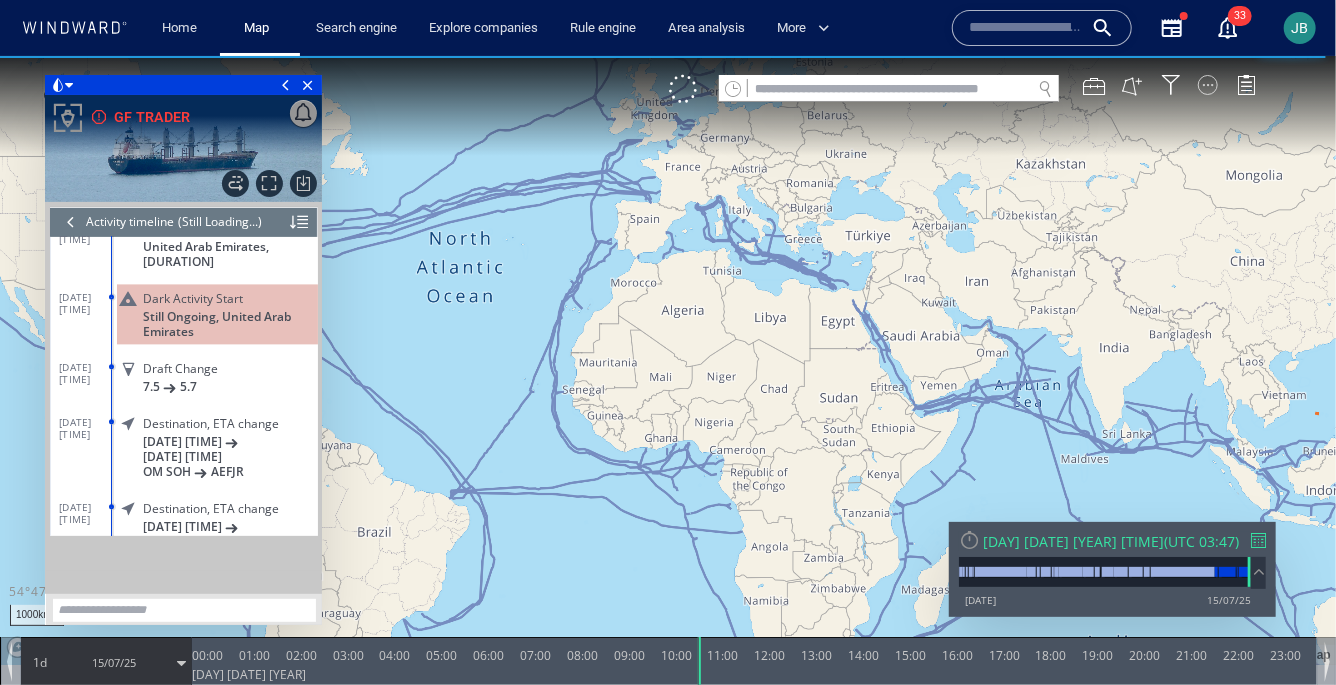 click at bounding box center (1208, 84) 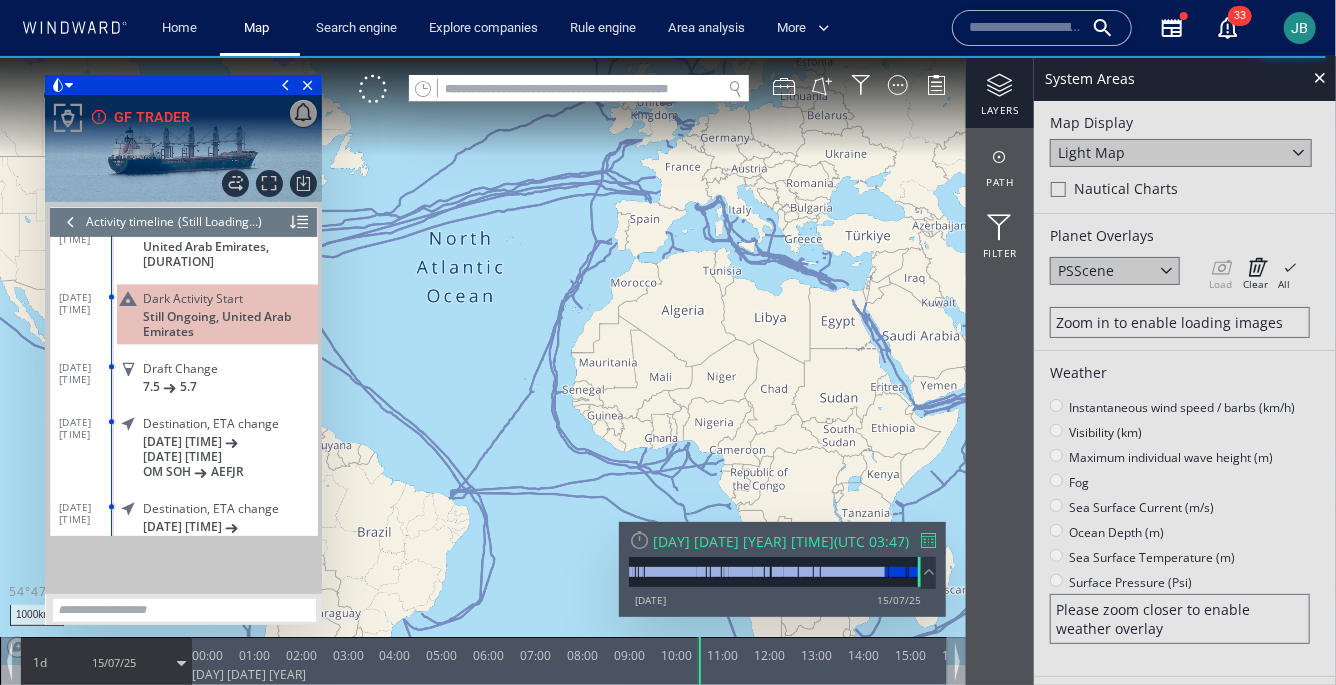 scroll, scrollTop: 248025, scrollLeft: 0, axis: vertical 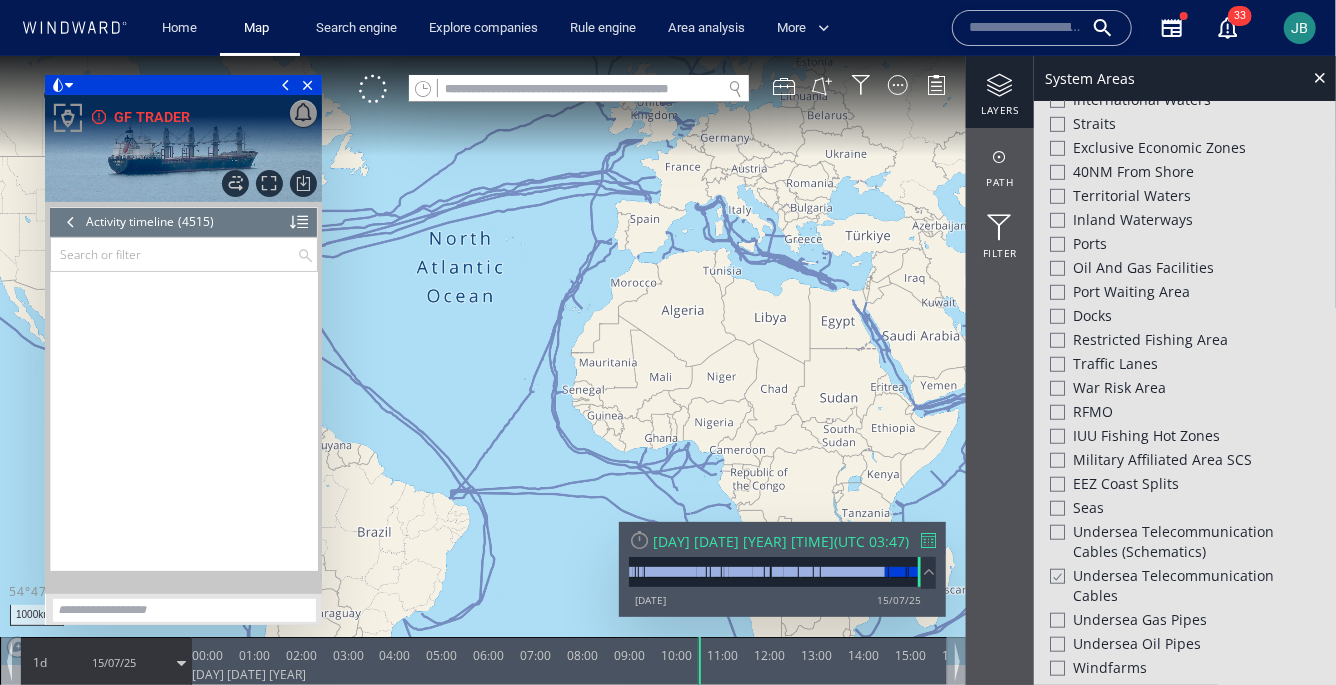 click on "Undersea Telecommunication cables" 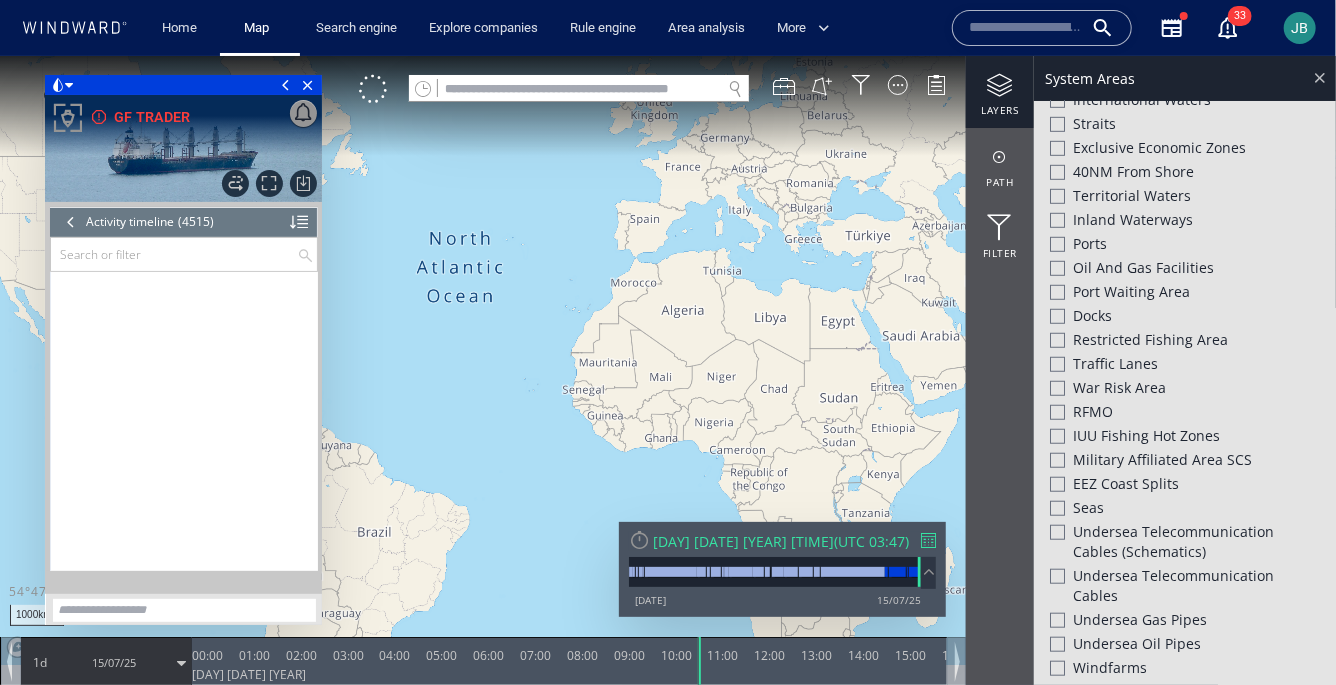 click 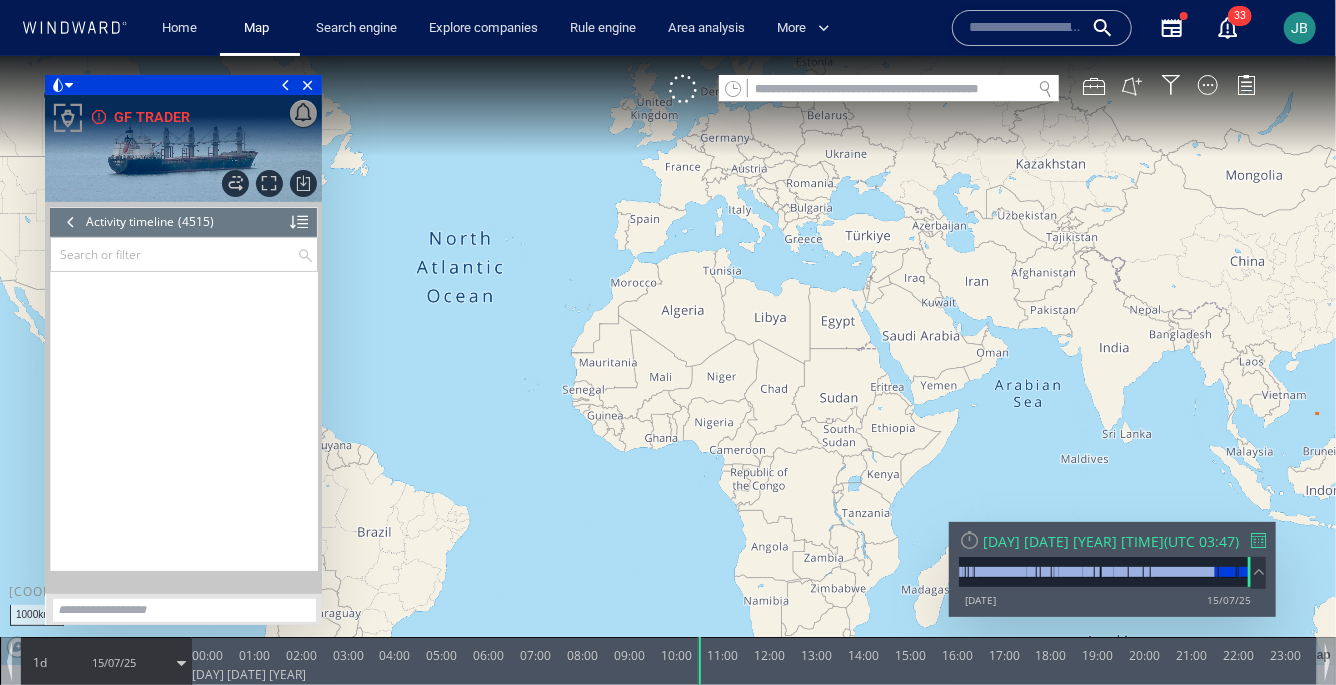 click at bounding box center (71, 221) 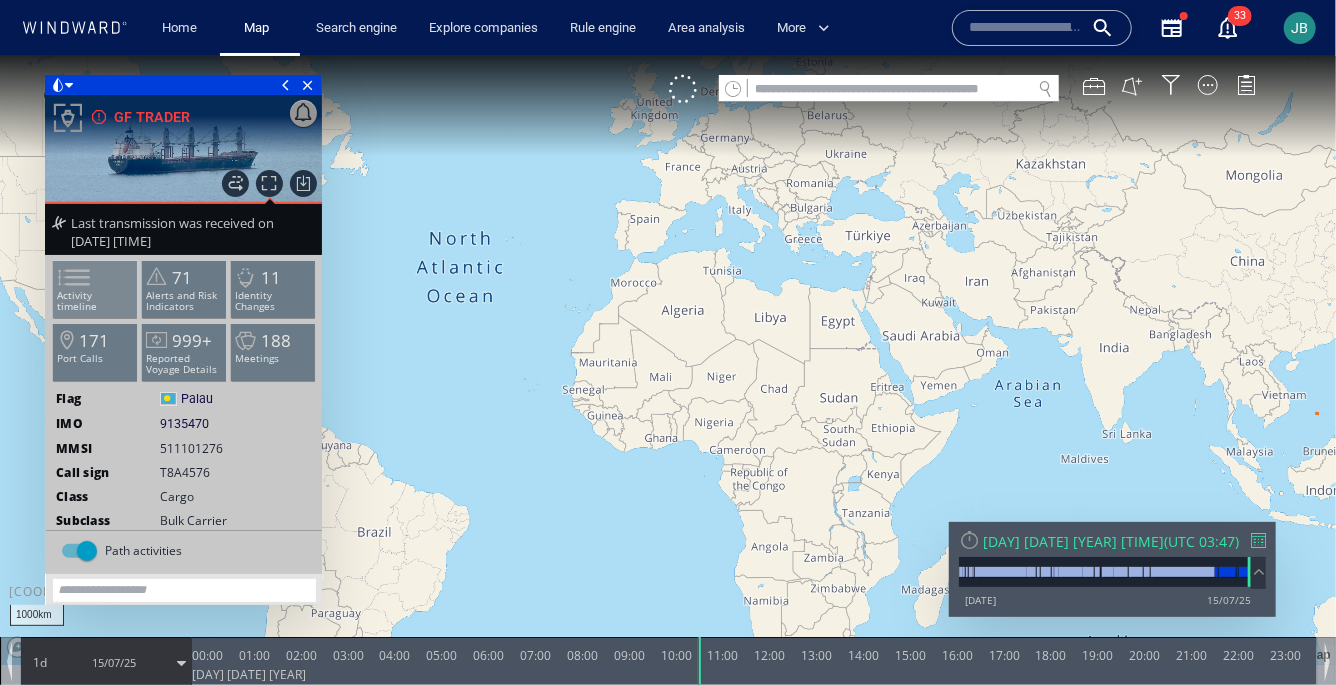 click at bounding box center (62, 276) 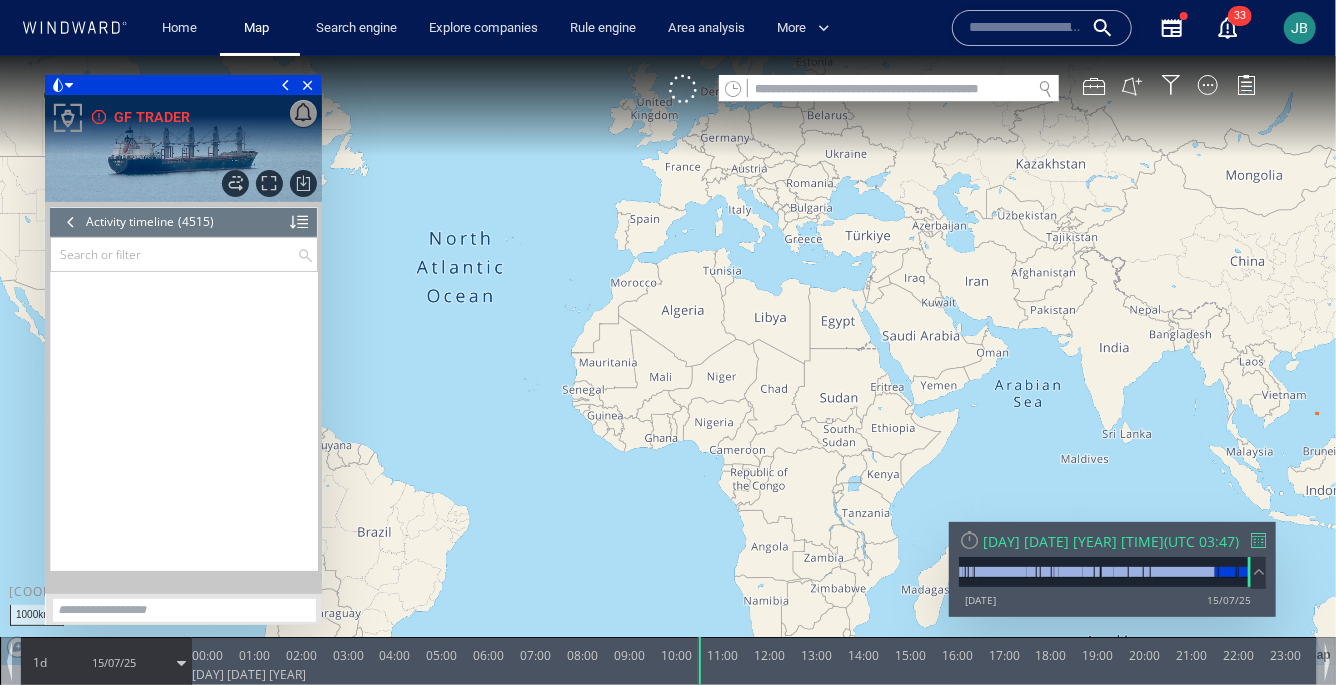 scroll, scrollTop: 248025, scrollLeft: 0, axis: vertical 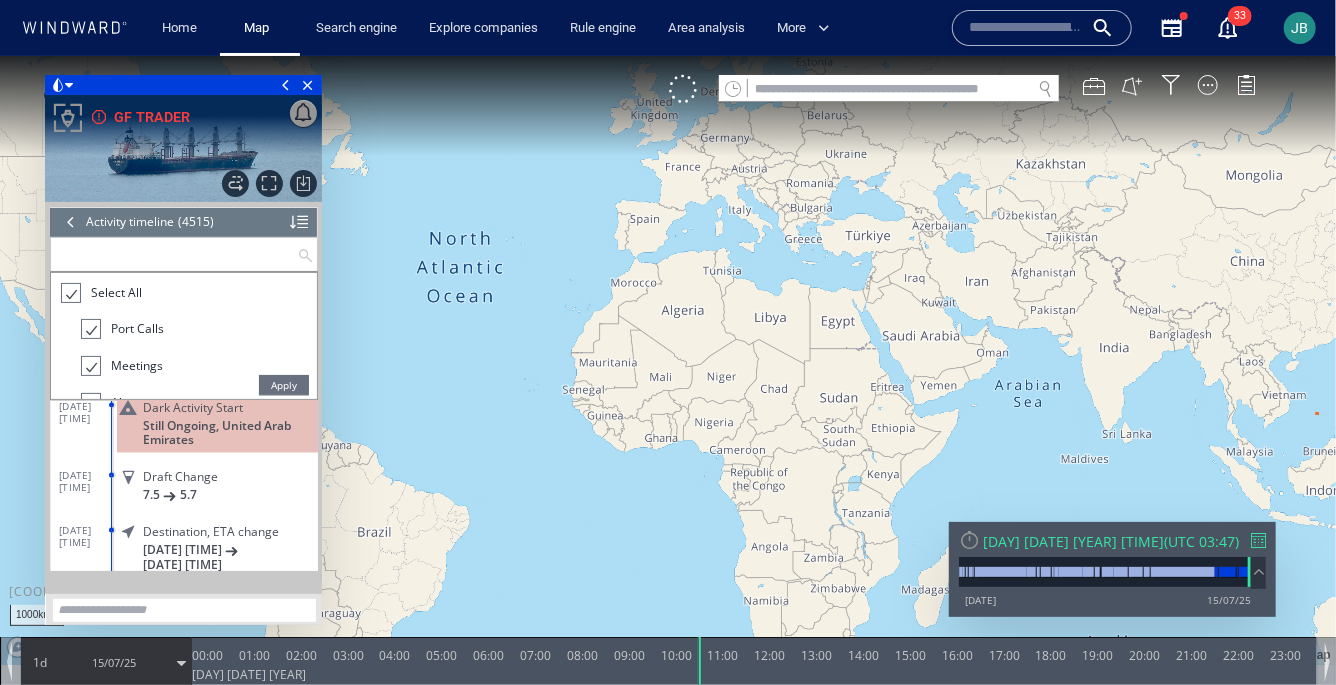 click at bounding box center (174, 253) 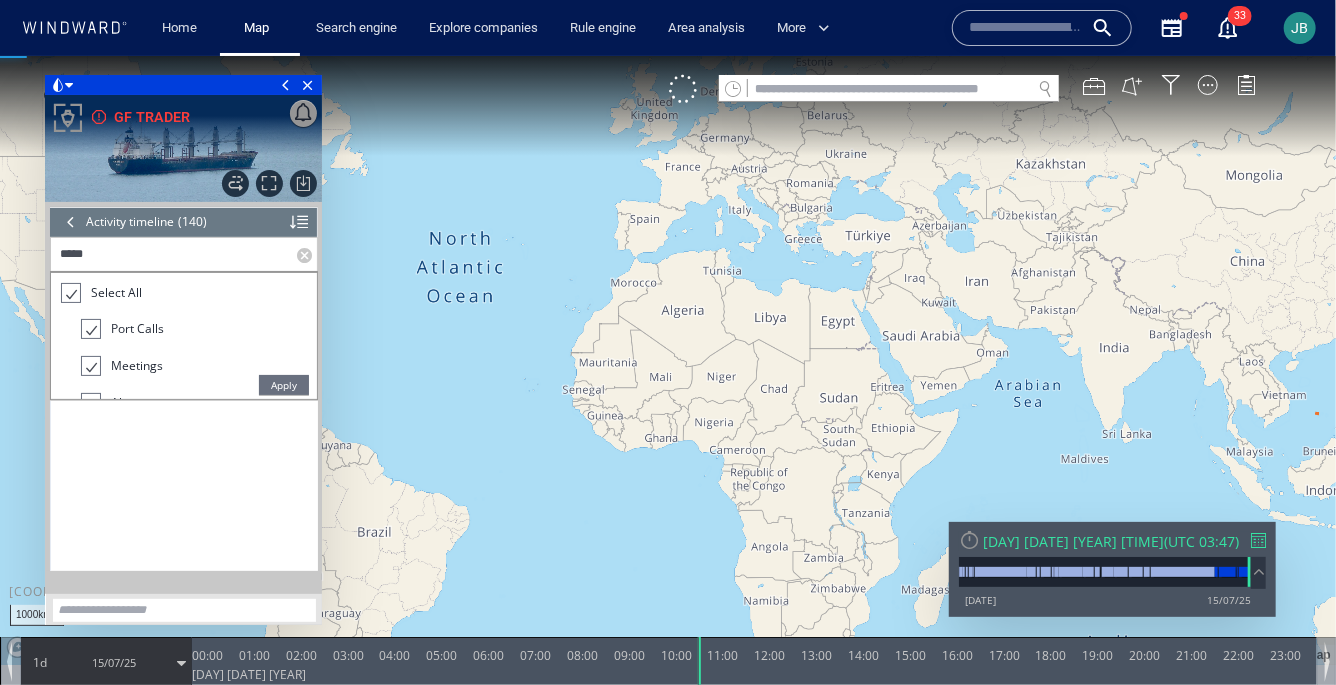 scroll, scrollTop: 7309, scrollLeft: 0, axis: vertical 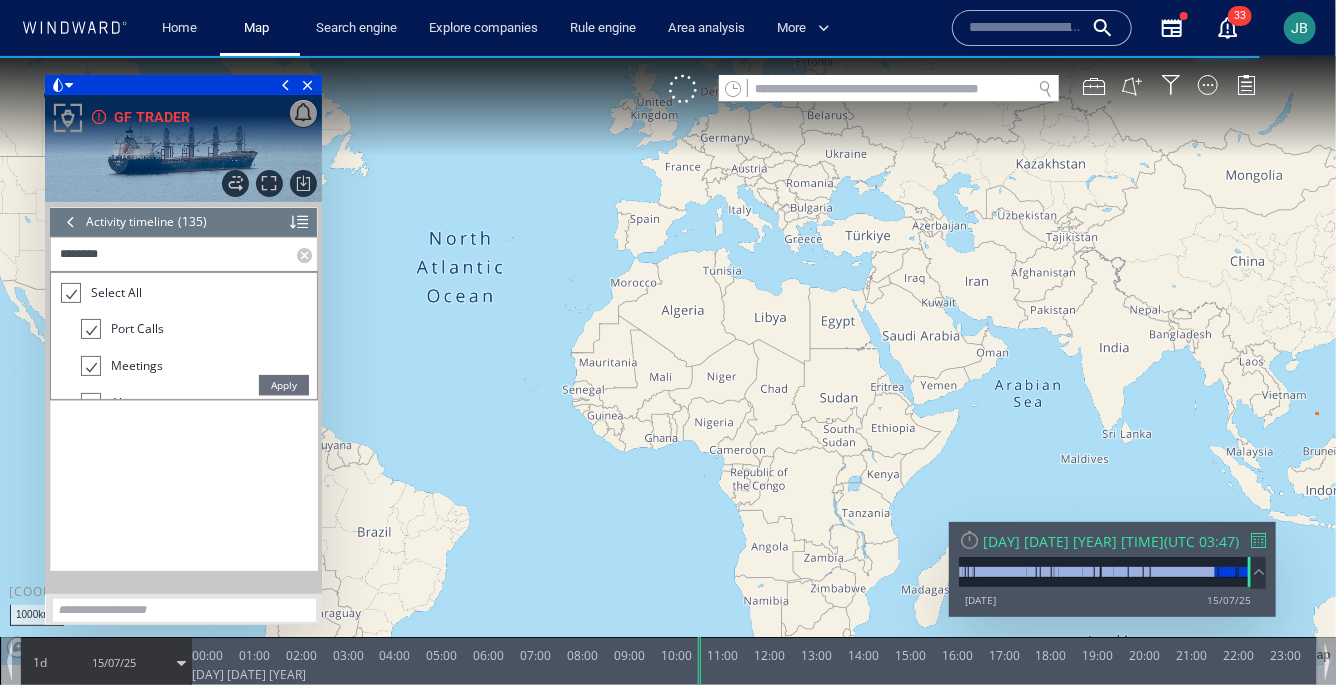 type on "********" 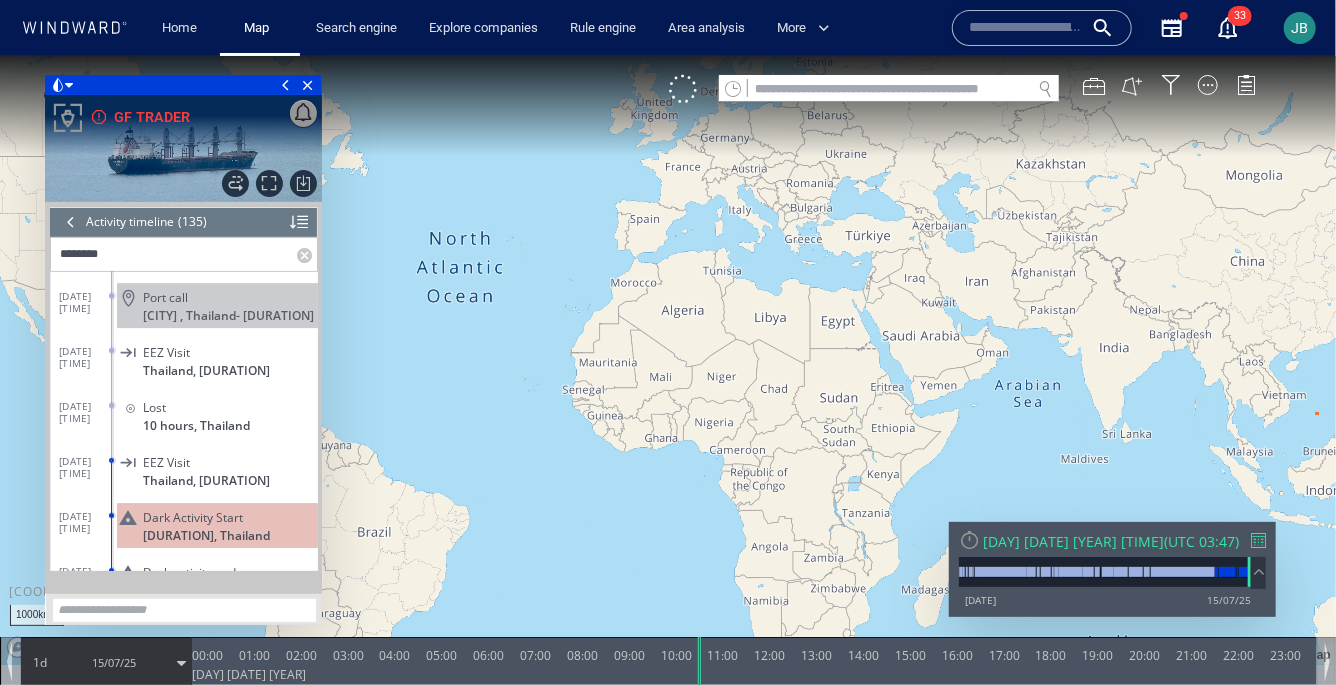 scroll, scrollTop: 6817, scrollLeft: 0, axis: vertical 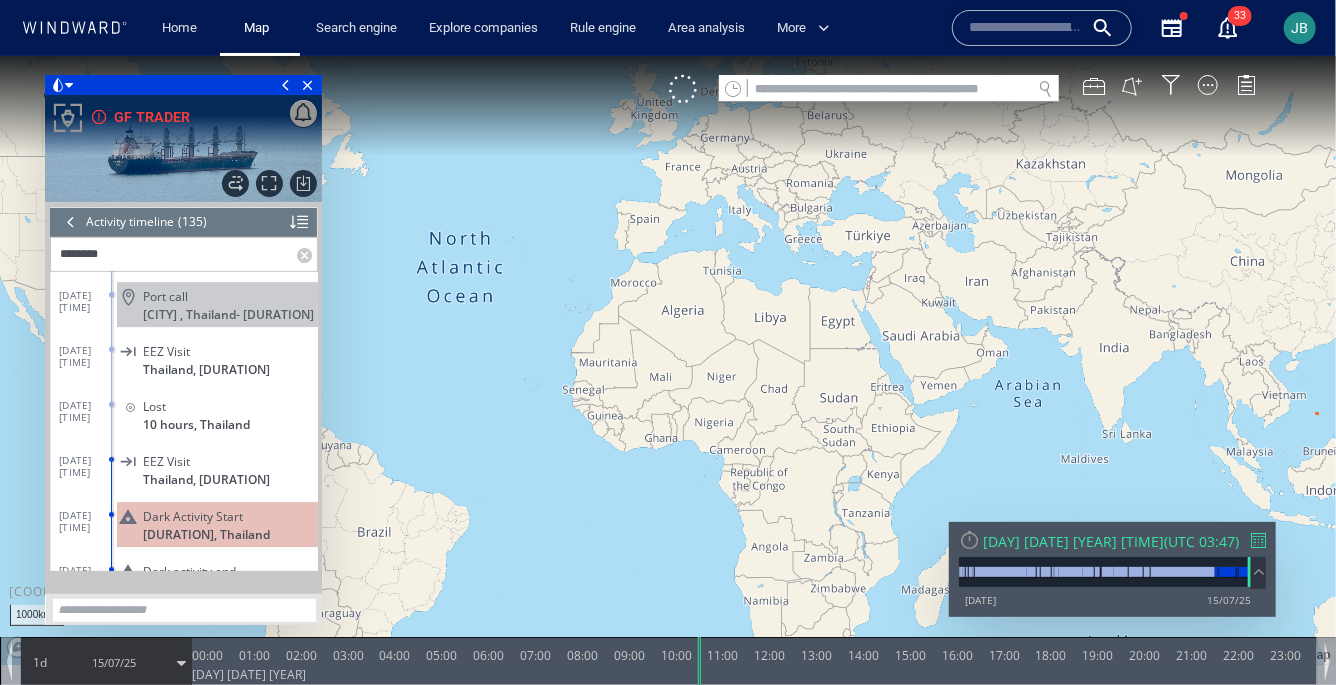 click on "Dark Activity Start [DURATION], Thailand" 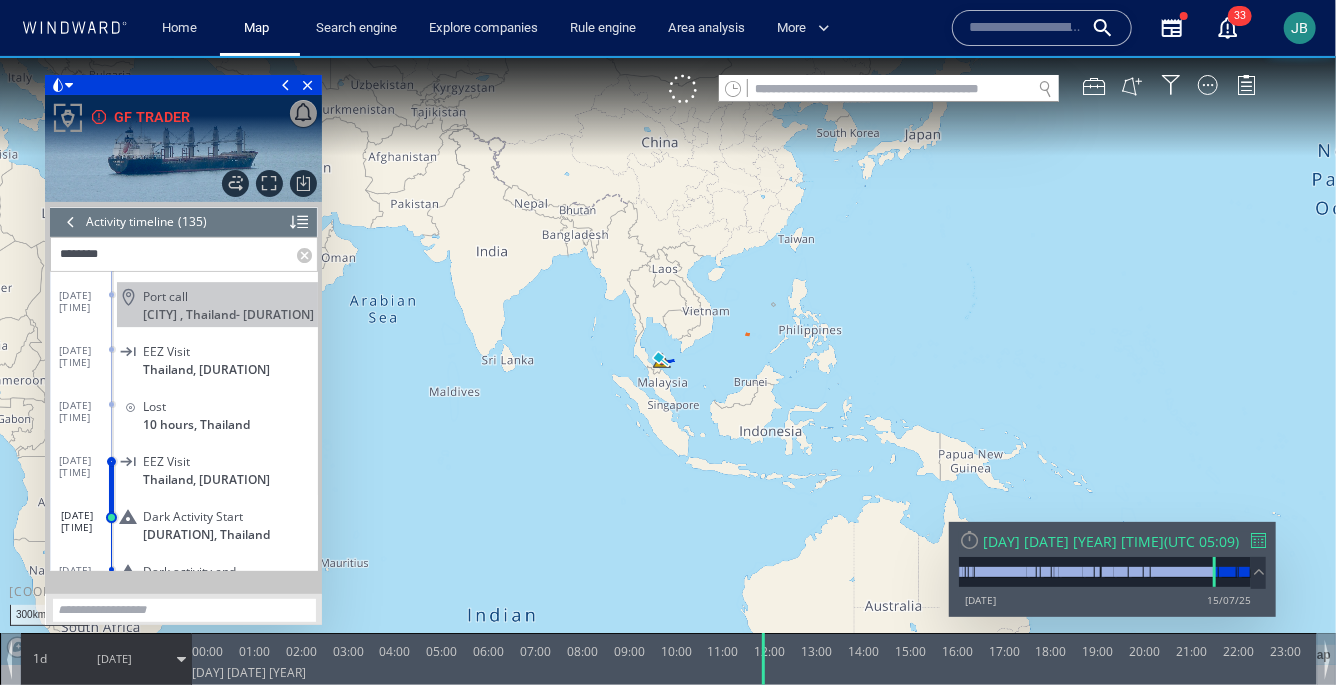 drag, startPoint x: 1100, startPoint y: 419, endPoint x: 718, endPoint y: 407, distance: 382.18845 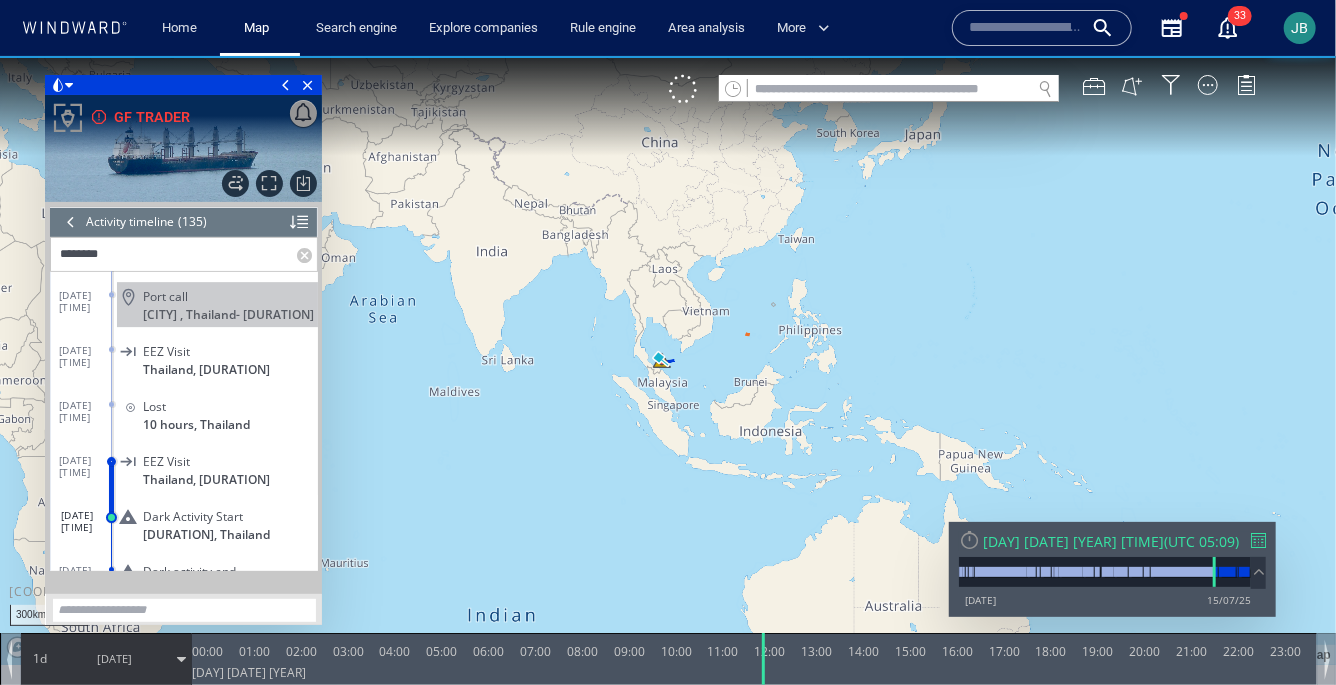 click at bounding box center (668, 360) 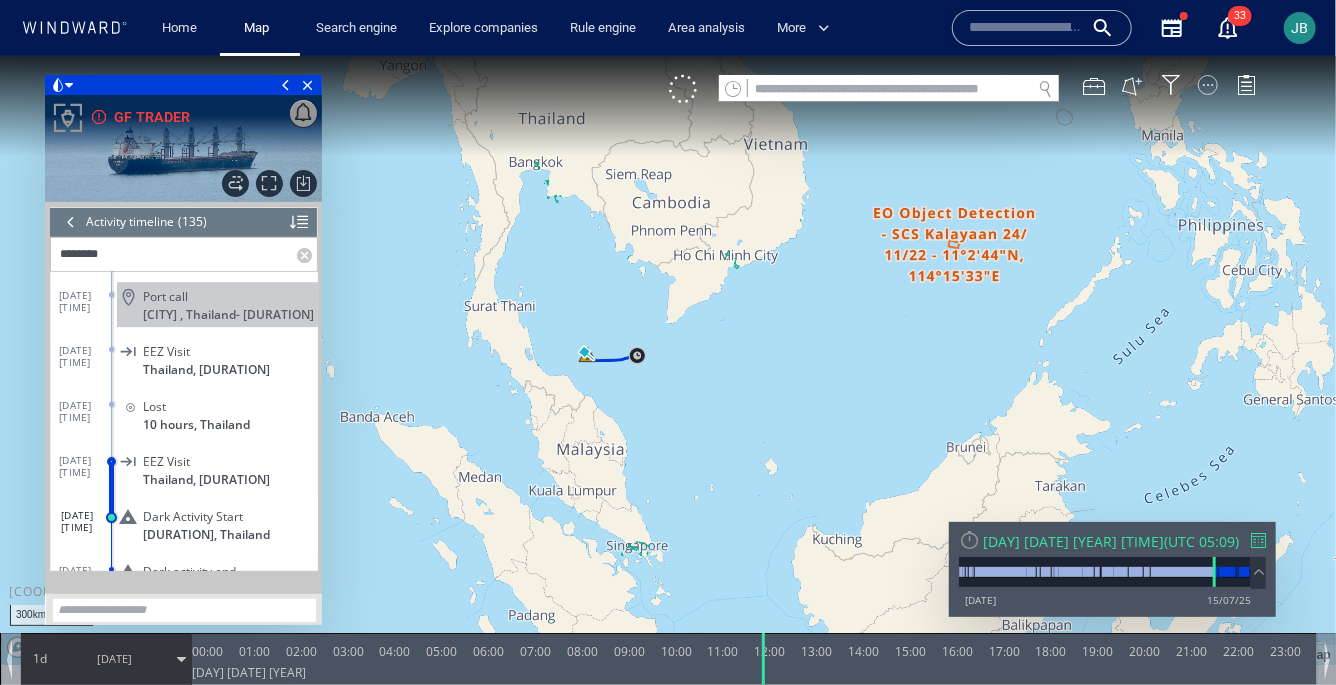 click at bounding box center [1208, 84] 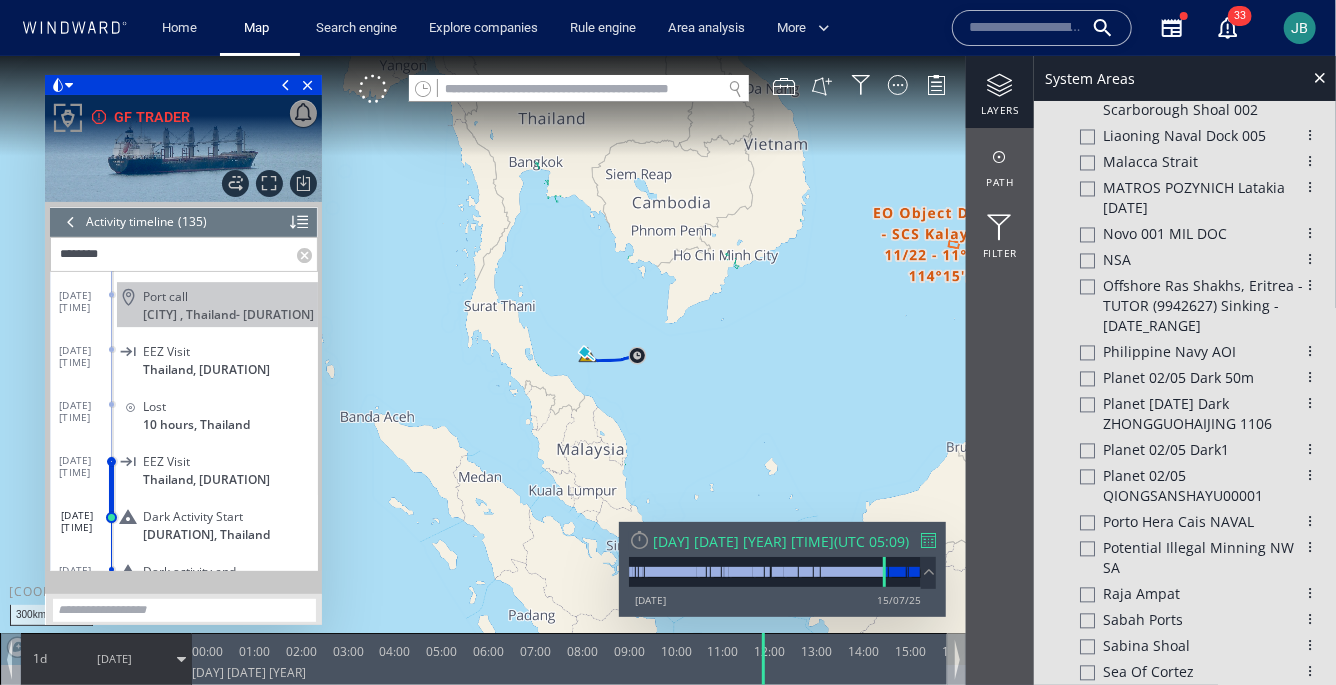 scroll, scrollTop: 1325, scrollLeft: 0, axis: vertical 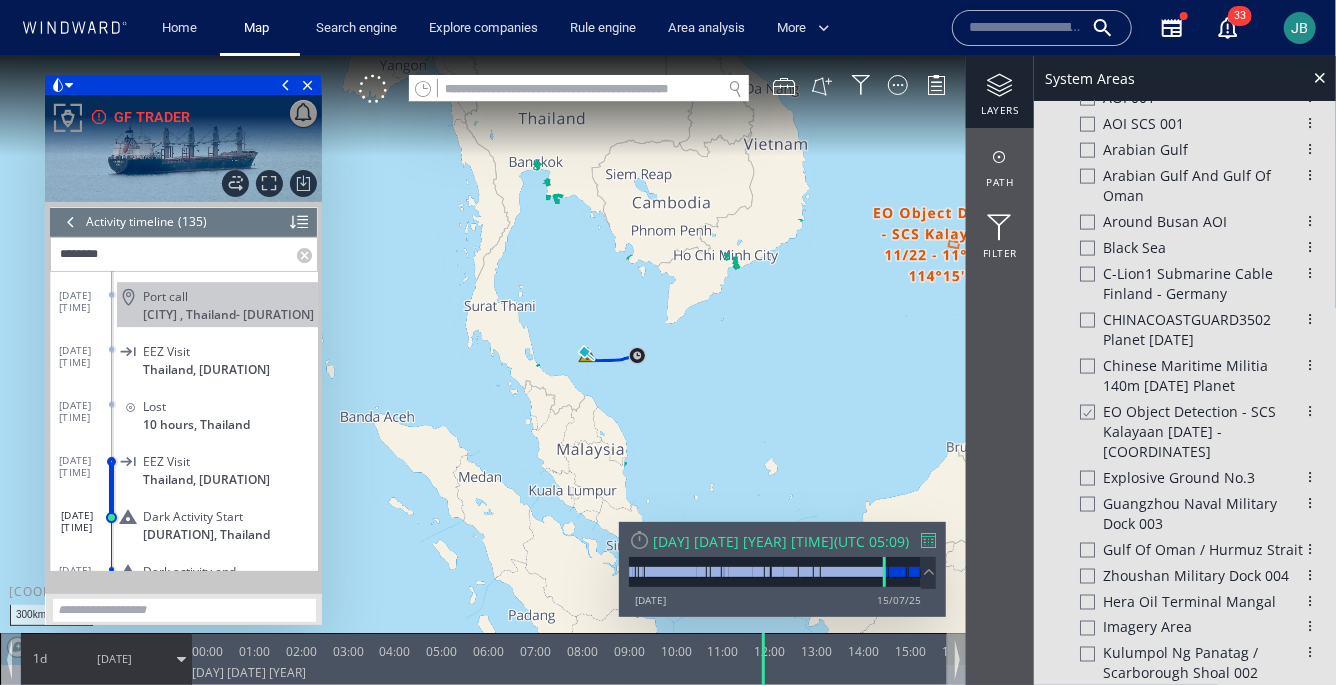 click 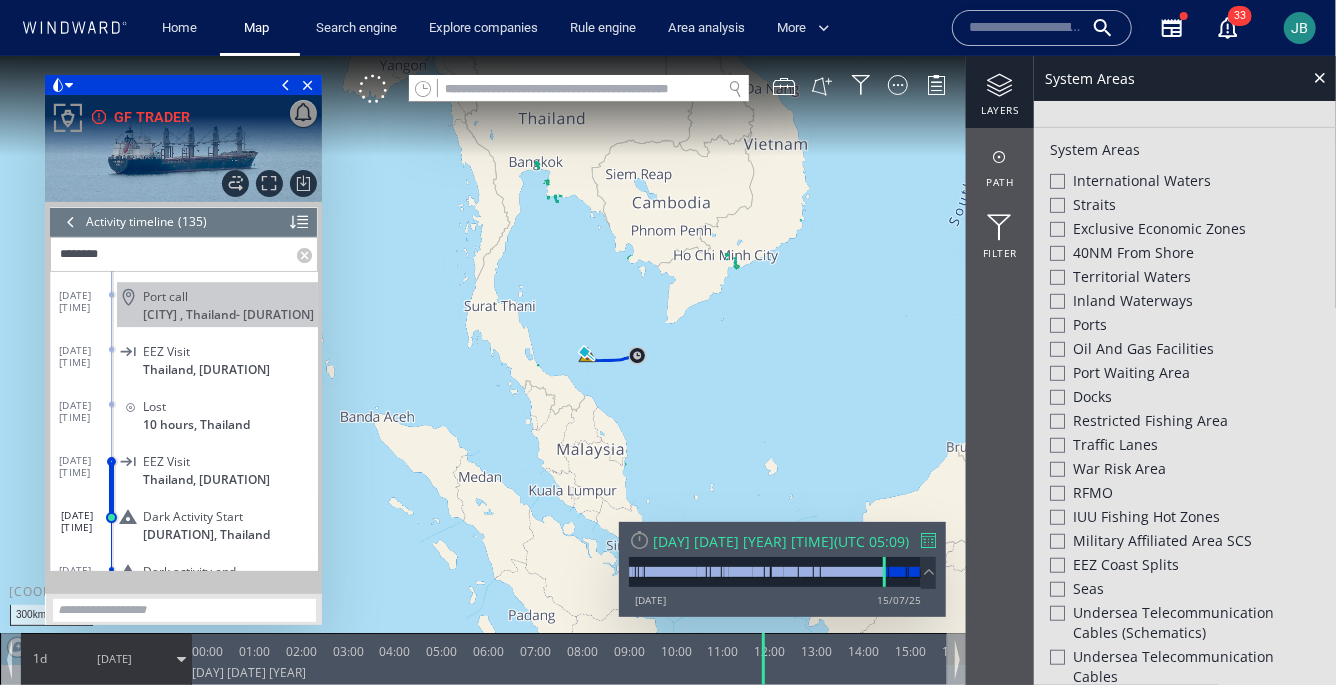 scroll, scrollTop: 0, scrollLeft: 0, axis: both 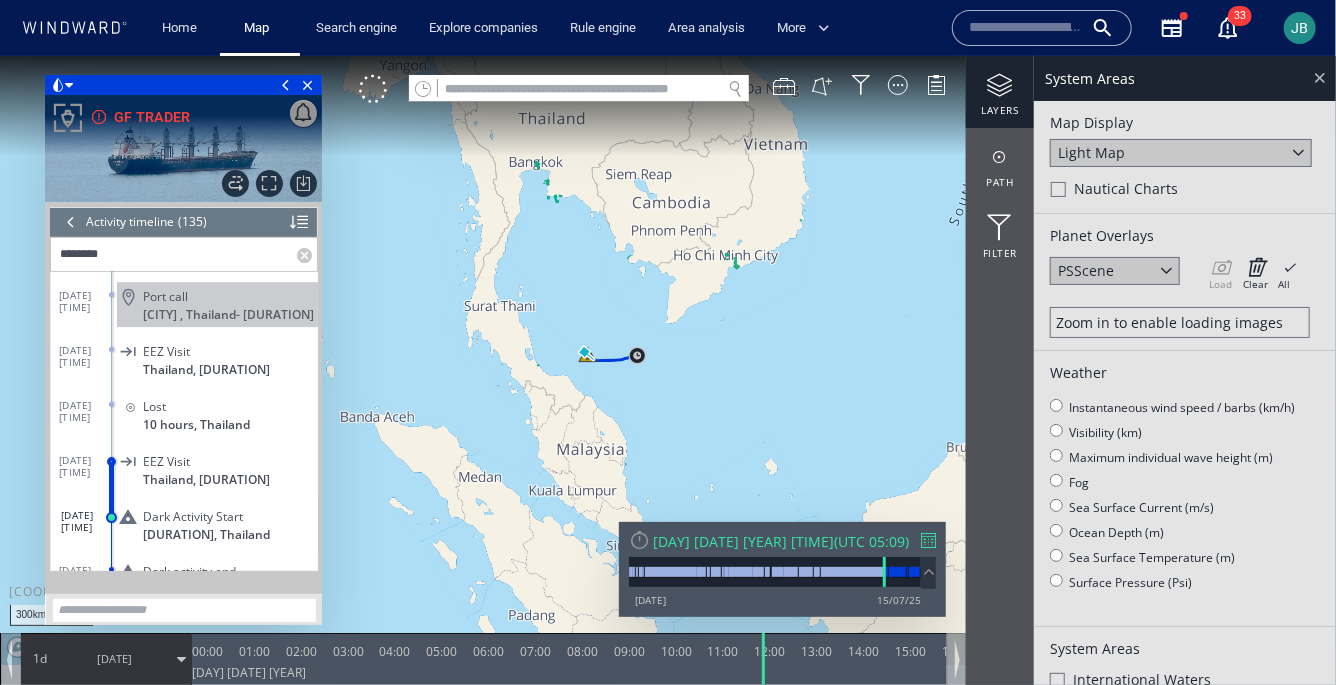 click 